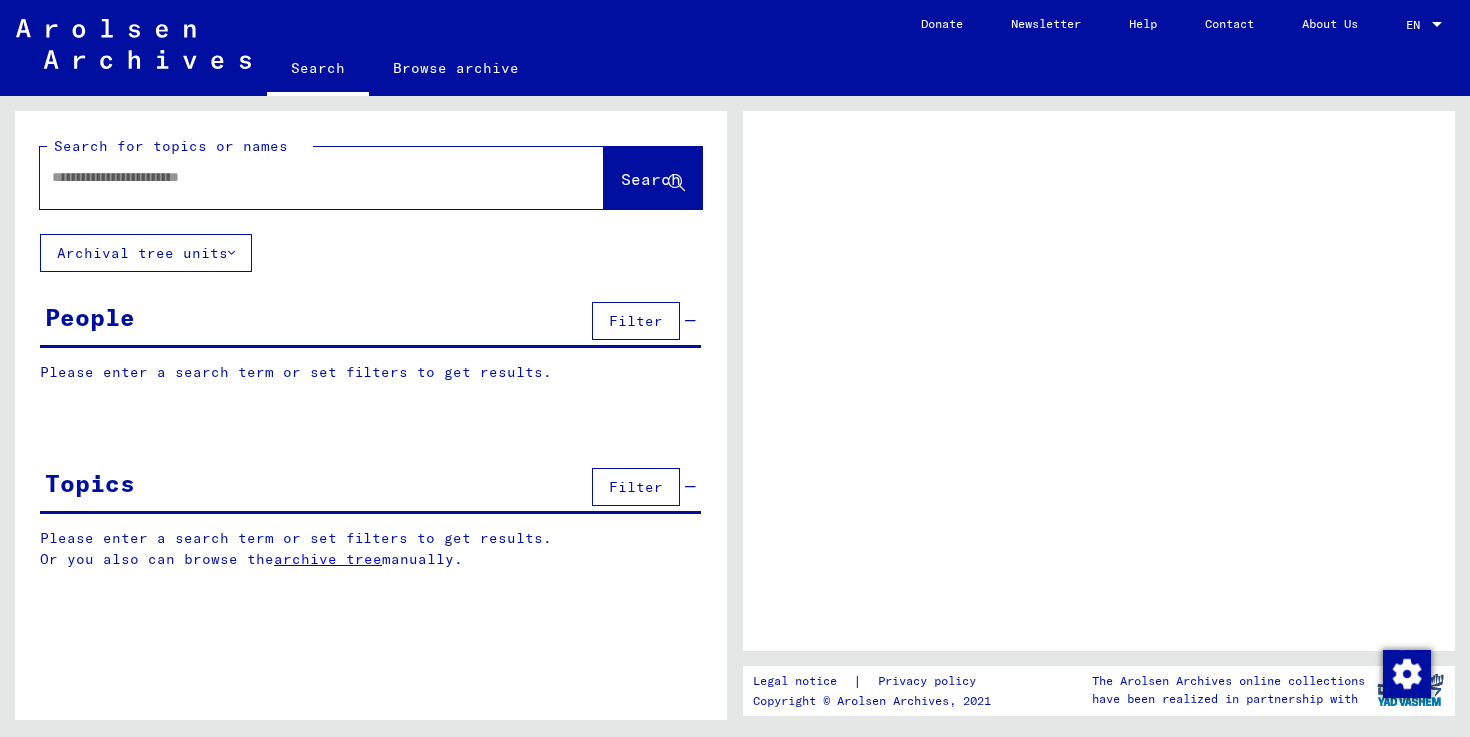 scroll, scrollTop: 0, scrollLeft: 0, axis: both 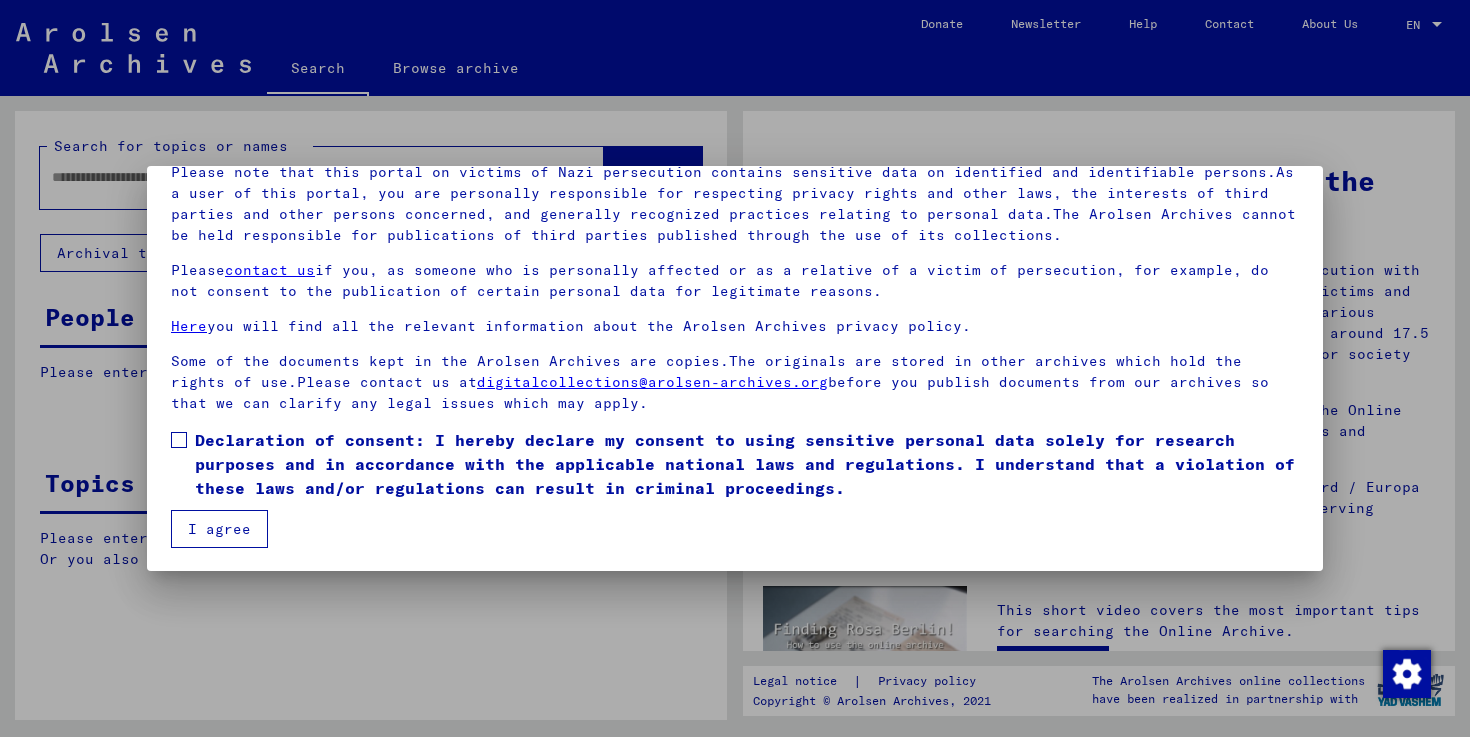 click at bounding box center [179, 440] 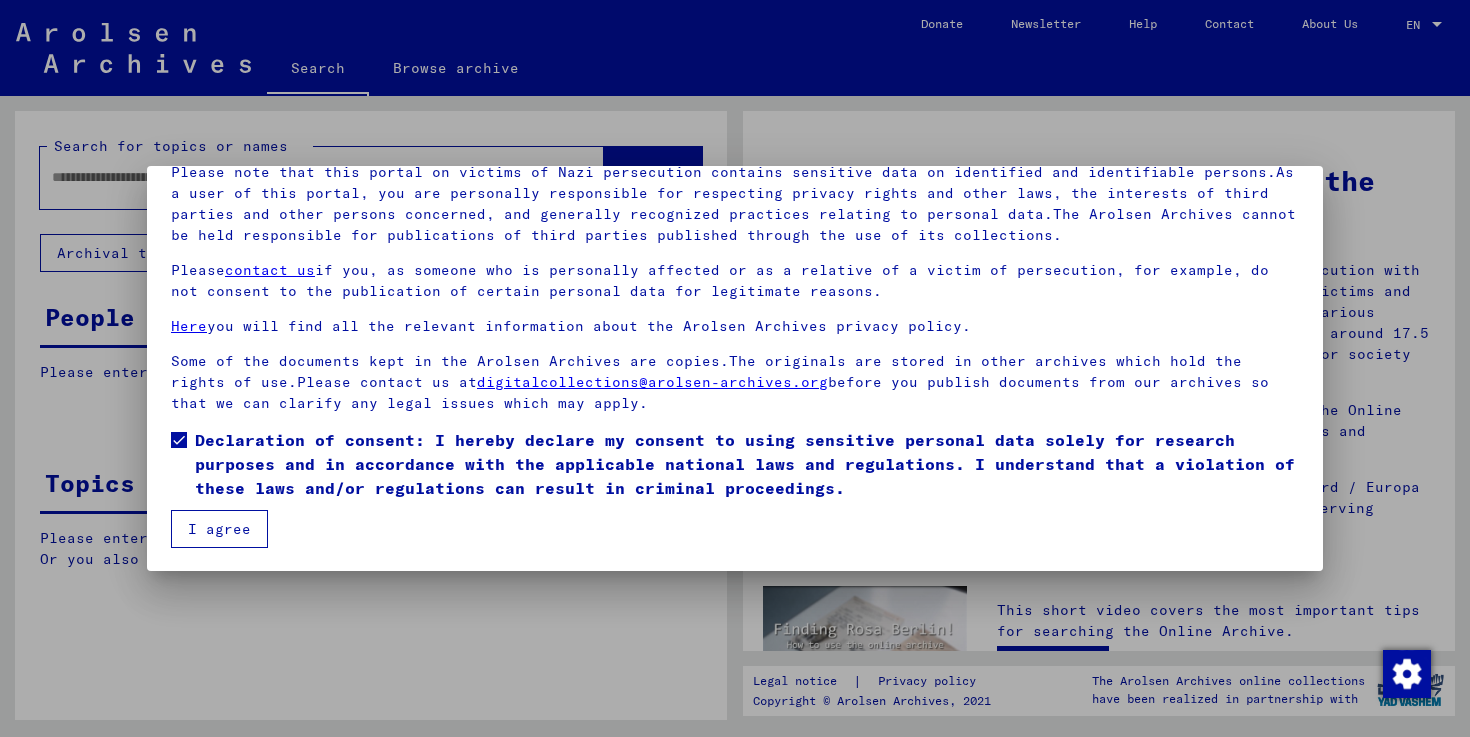 click on "I agree" at bounding box center [219, 529] 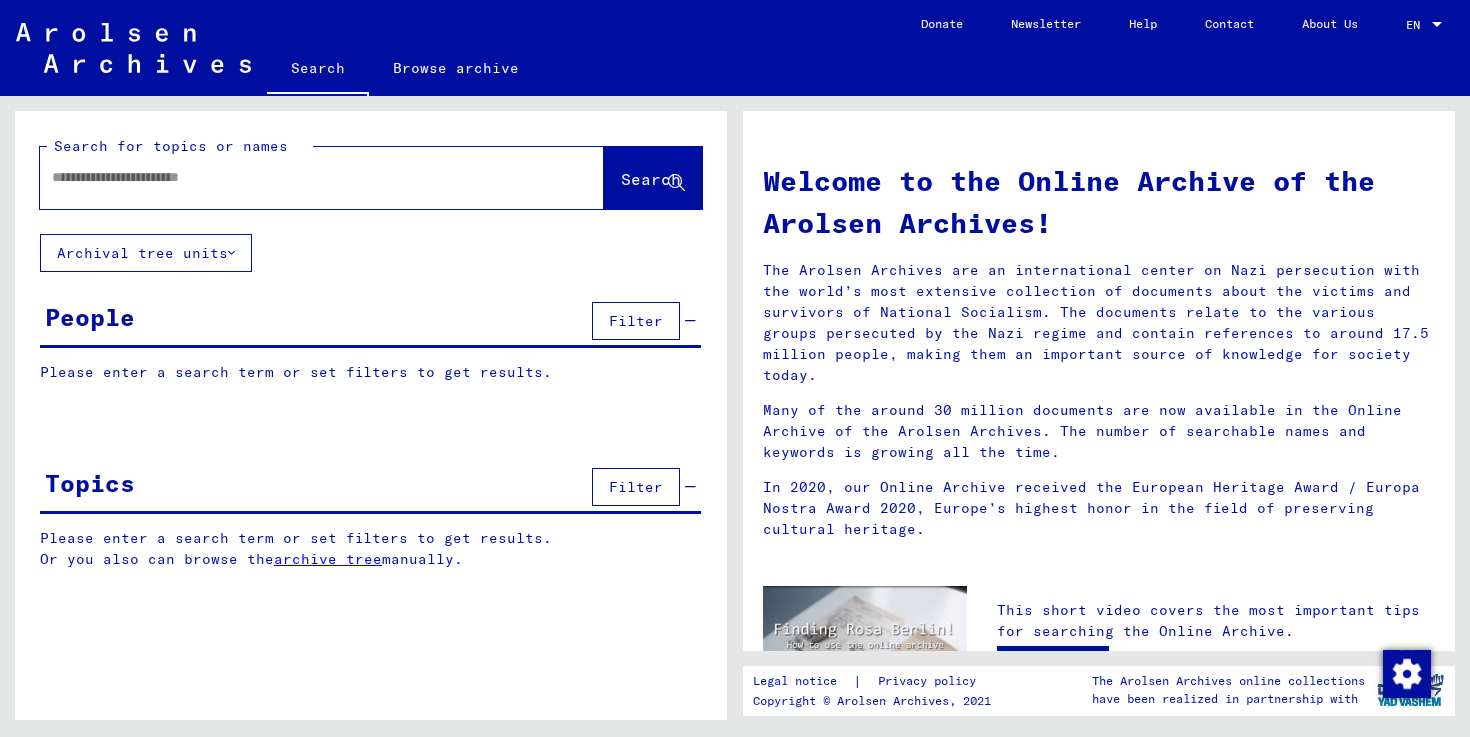 click at bounding box center (298, 177) 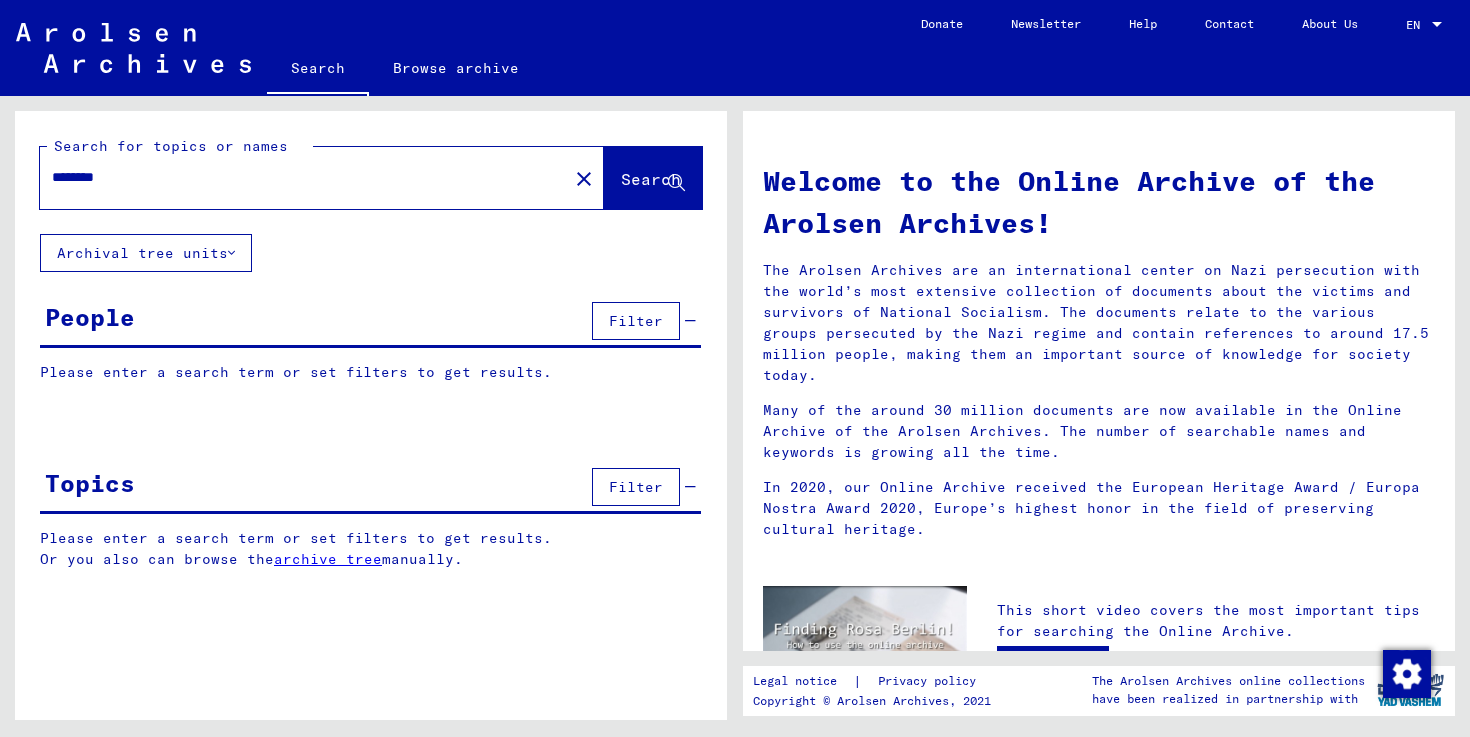 type on "********" 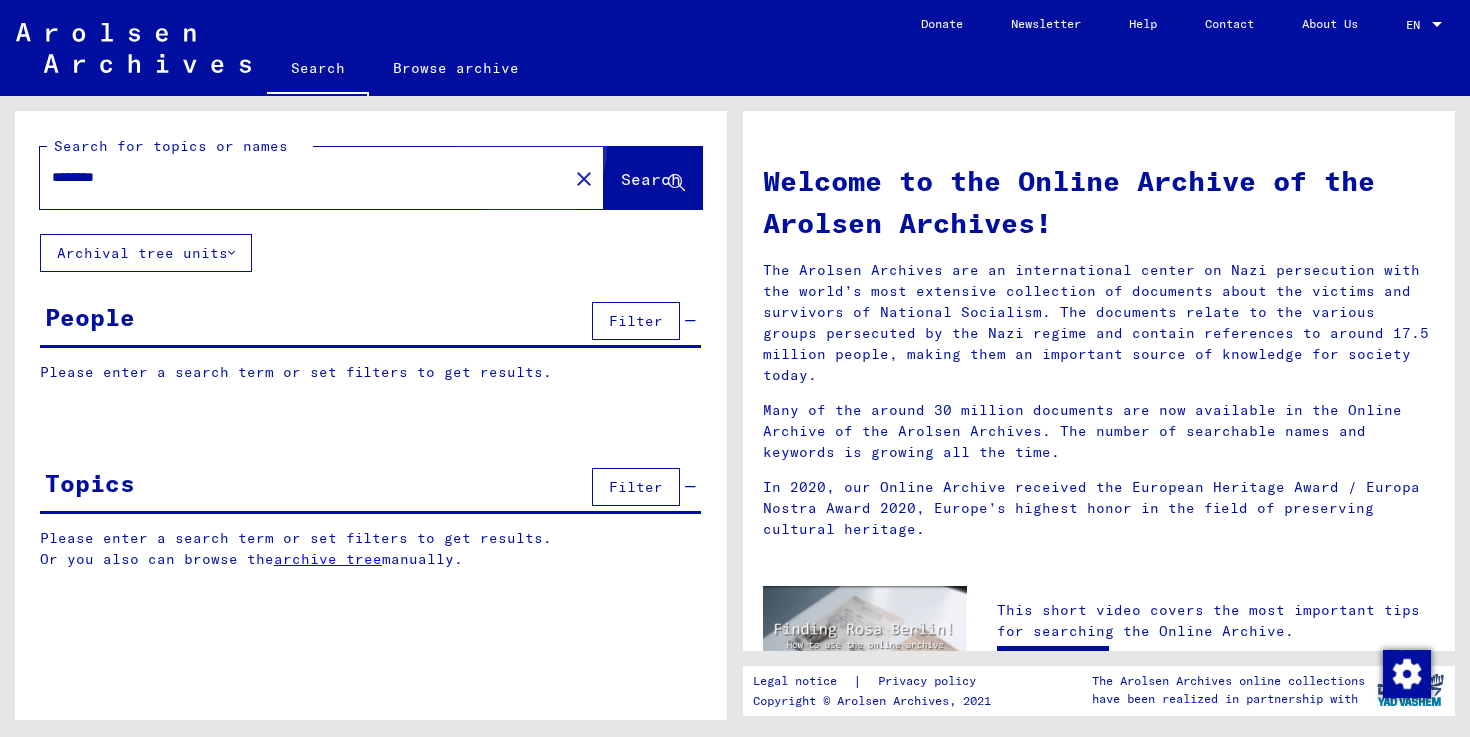 click on "Search" 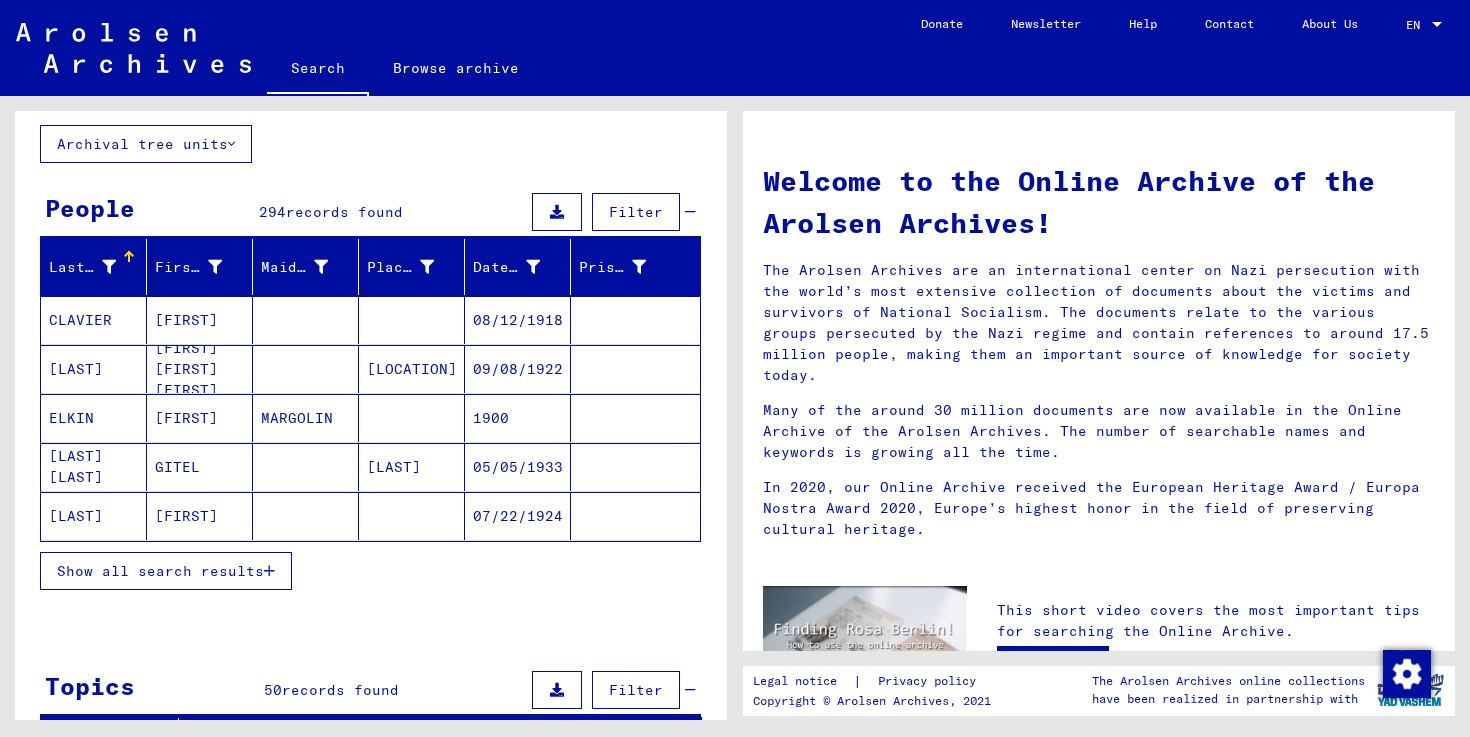 scroll, scrollTop: 121, scrollLeft: 0, axis: vertical 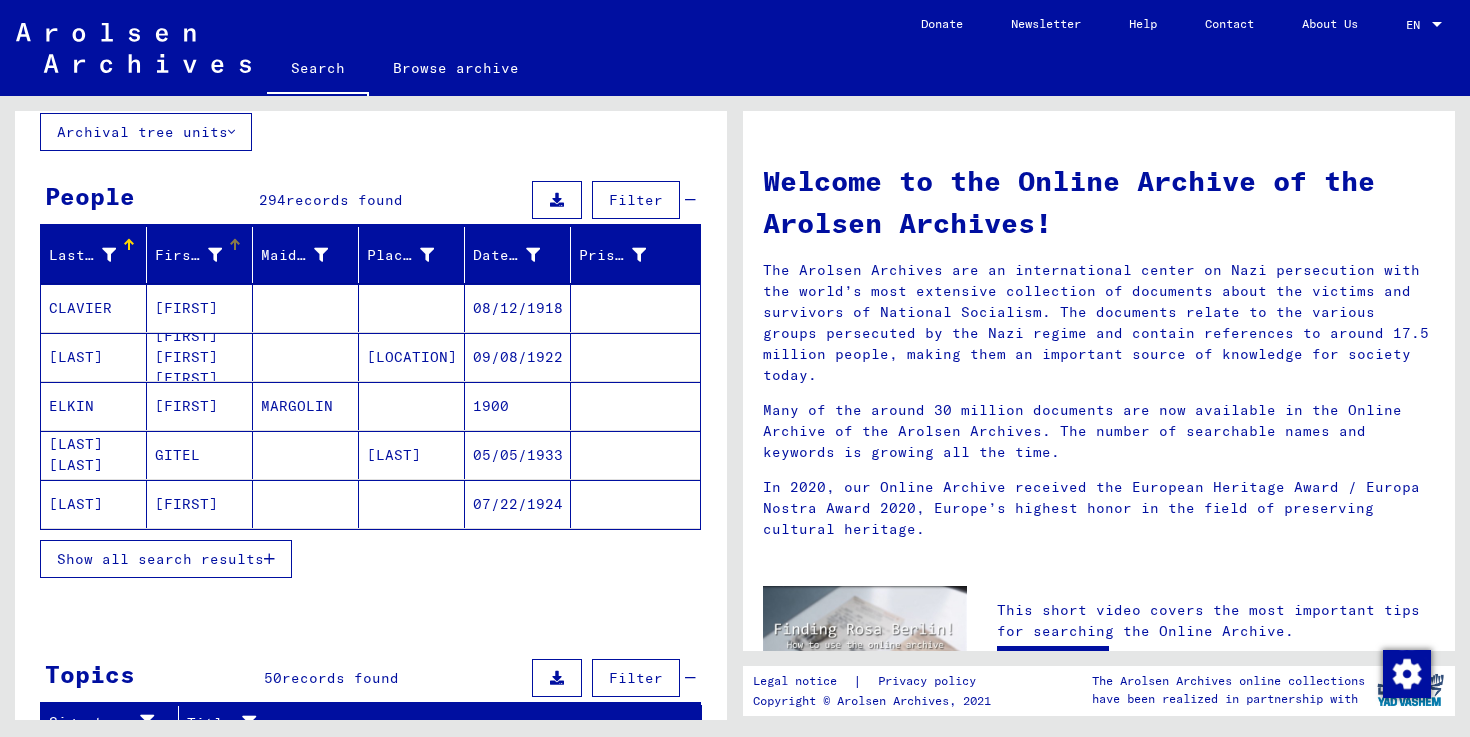 click at bounding box center (235, 245) 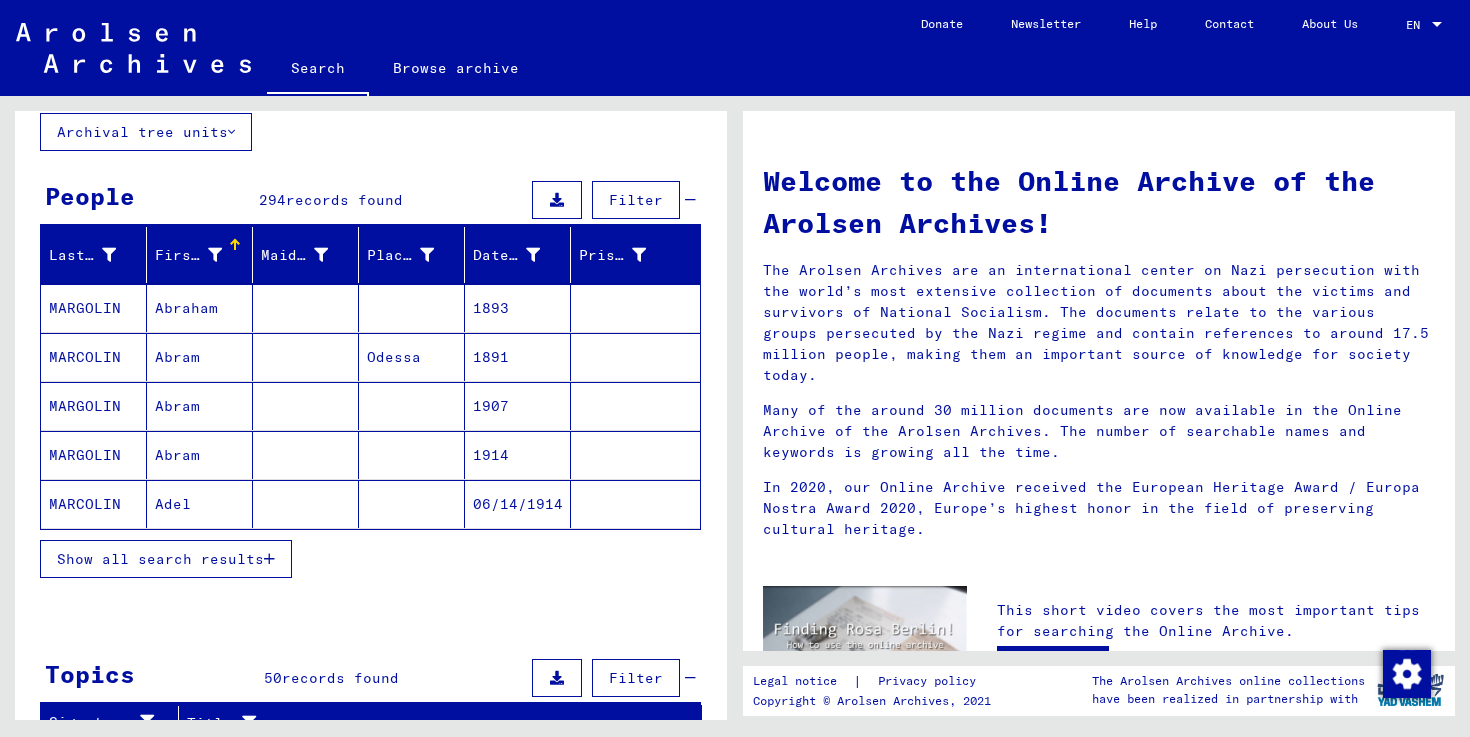 click on "Show all search results" at bounding box center (160, 559) 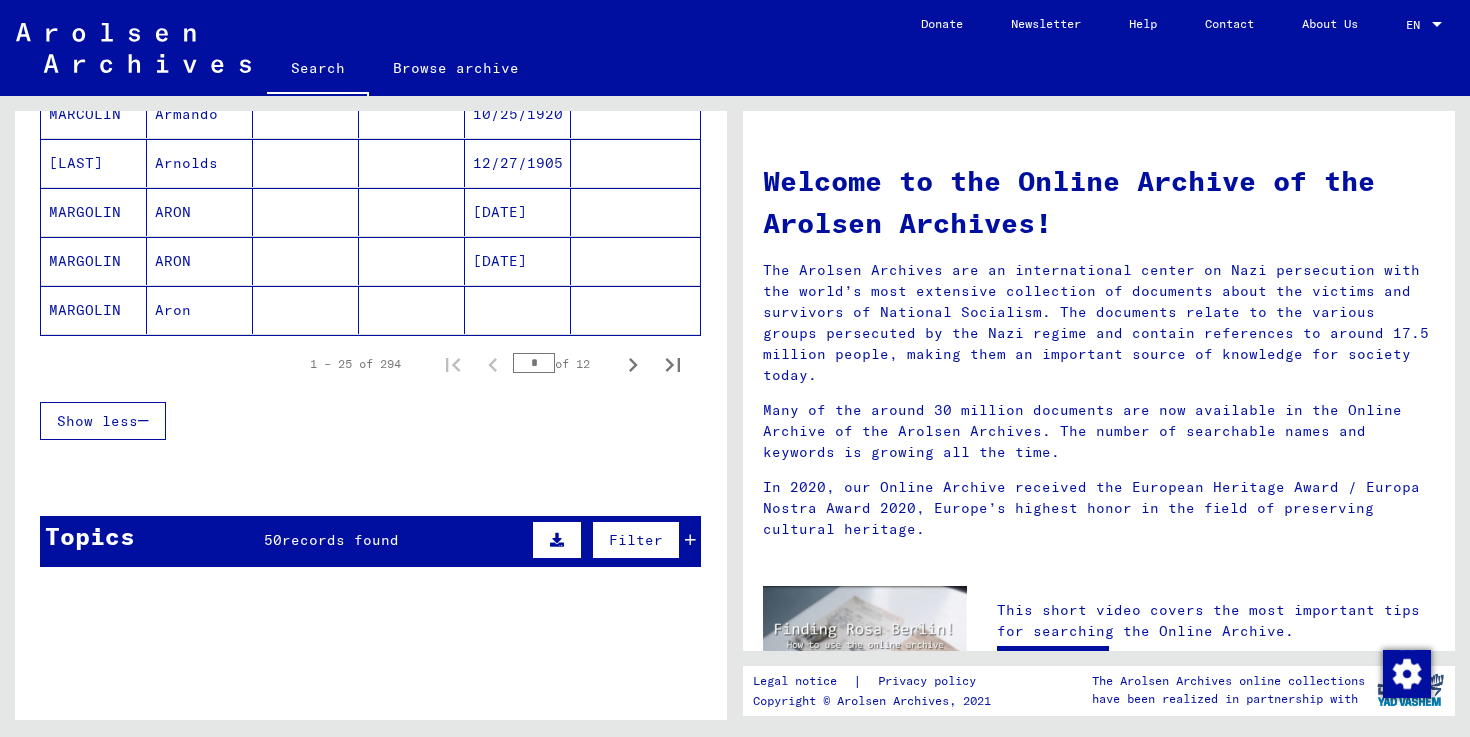 scroll, scrollTop: 1293, scrollLeft: 0, axis: vertical 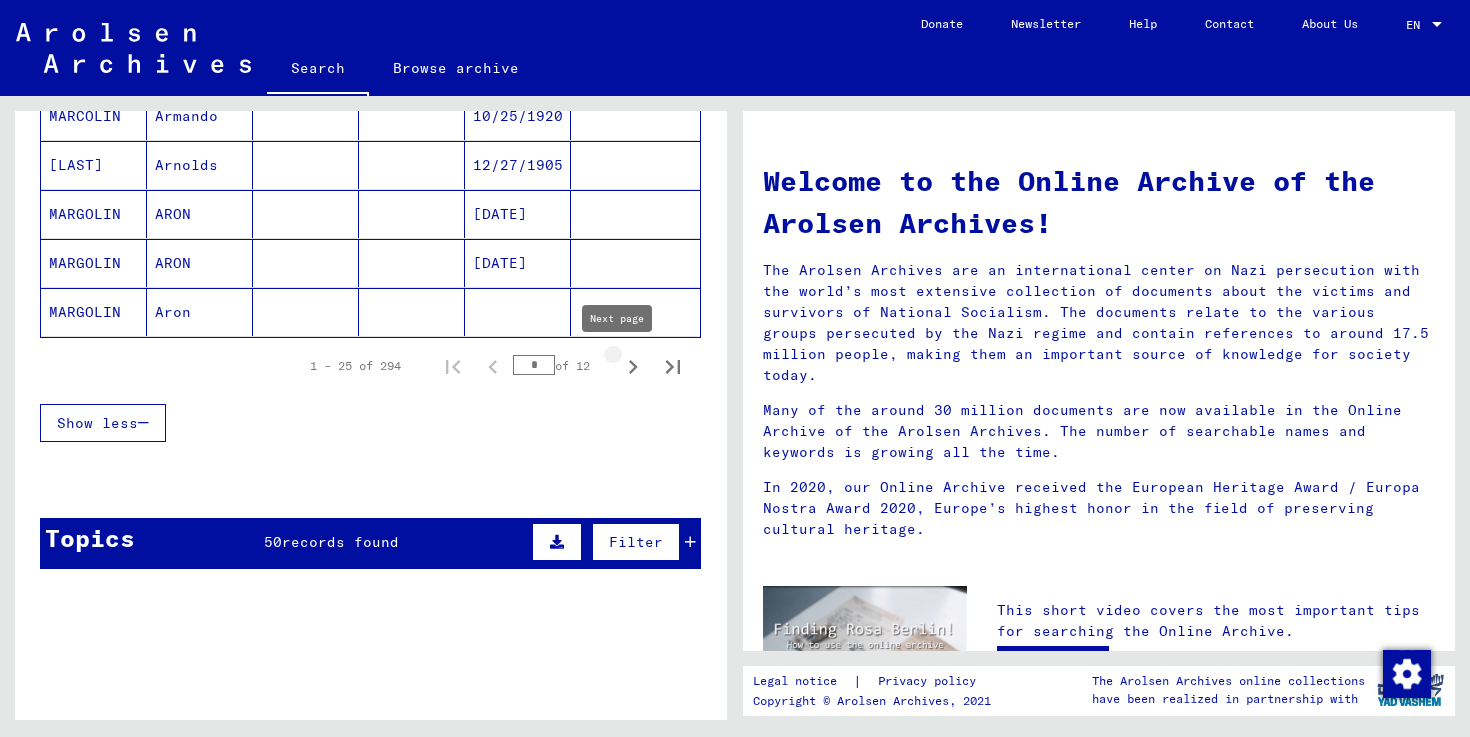 click 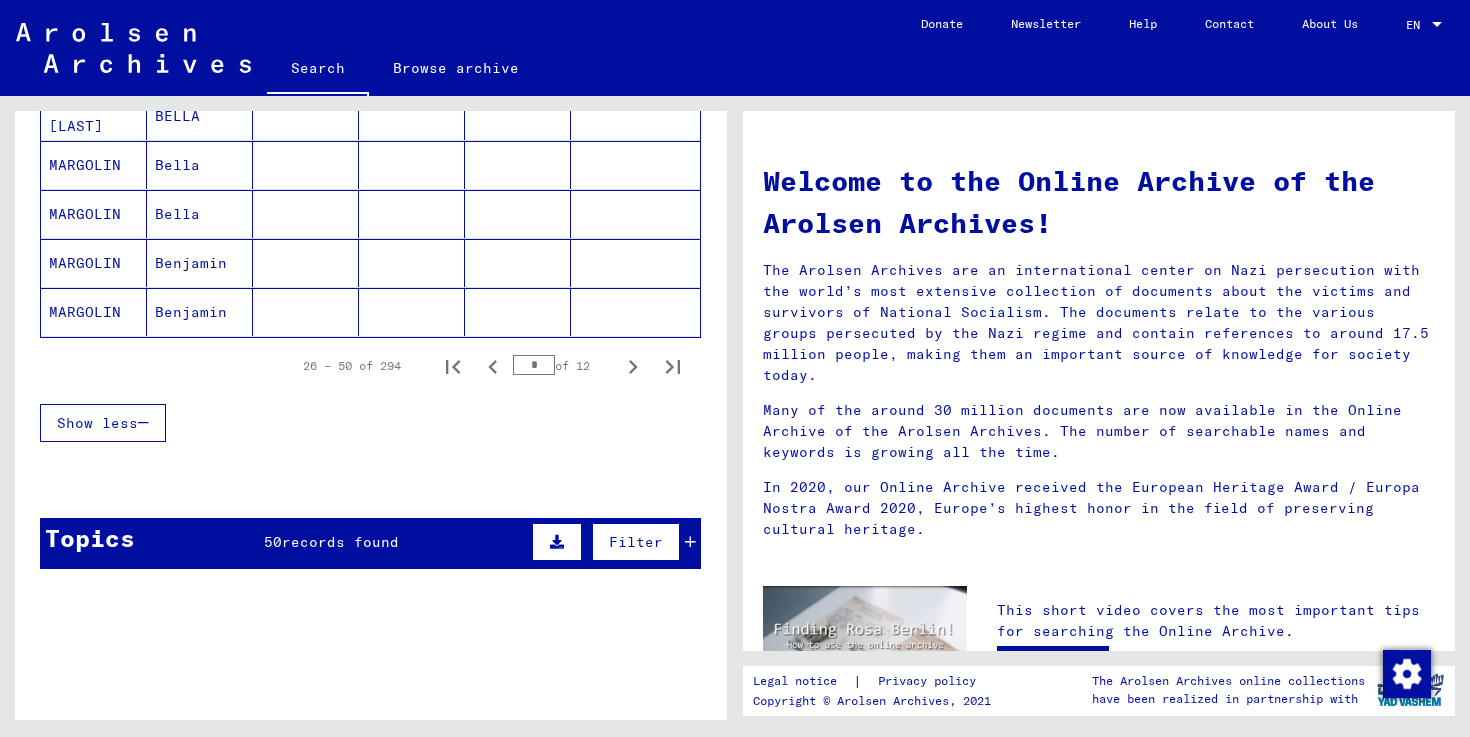 click 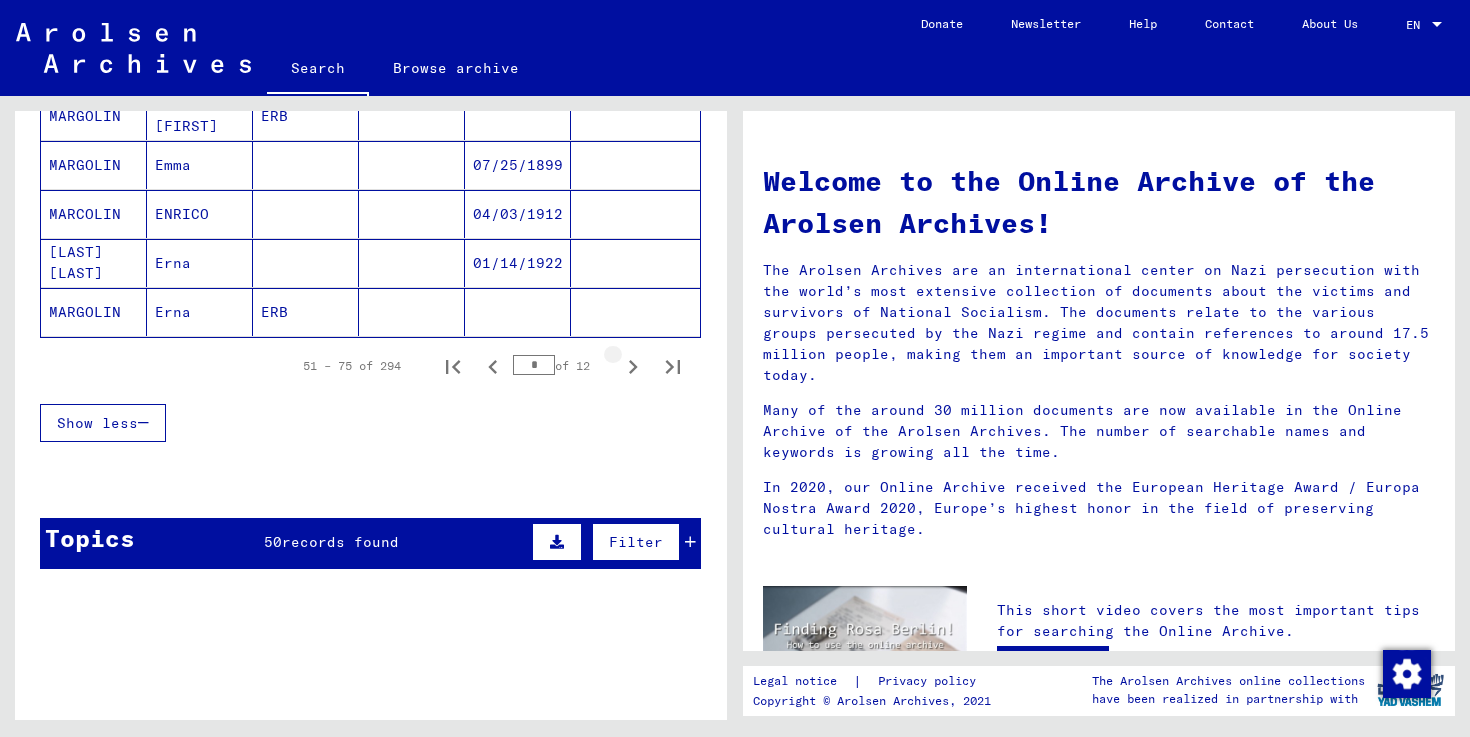 click 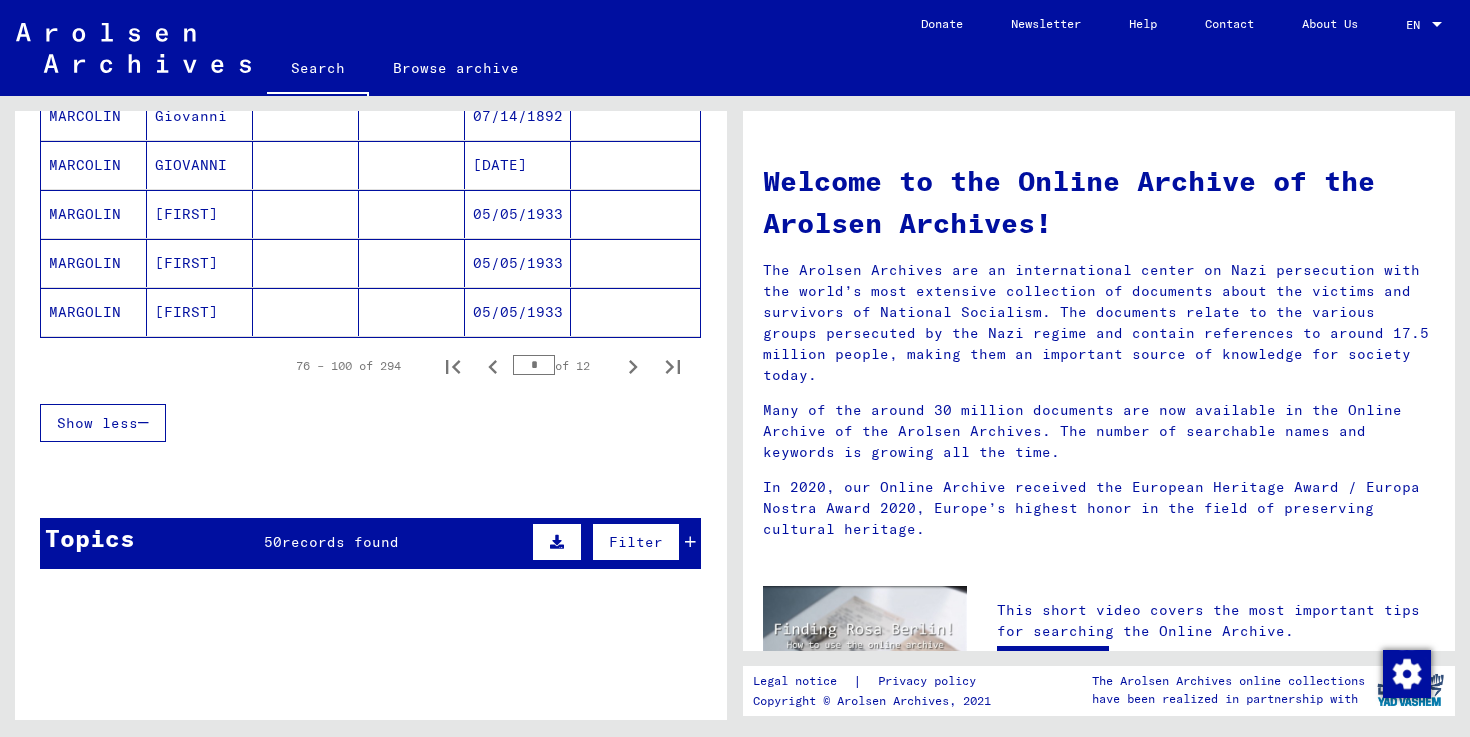 click 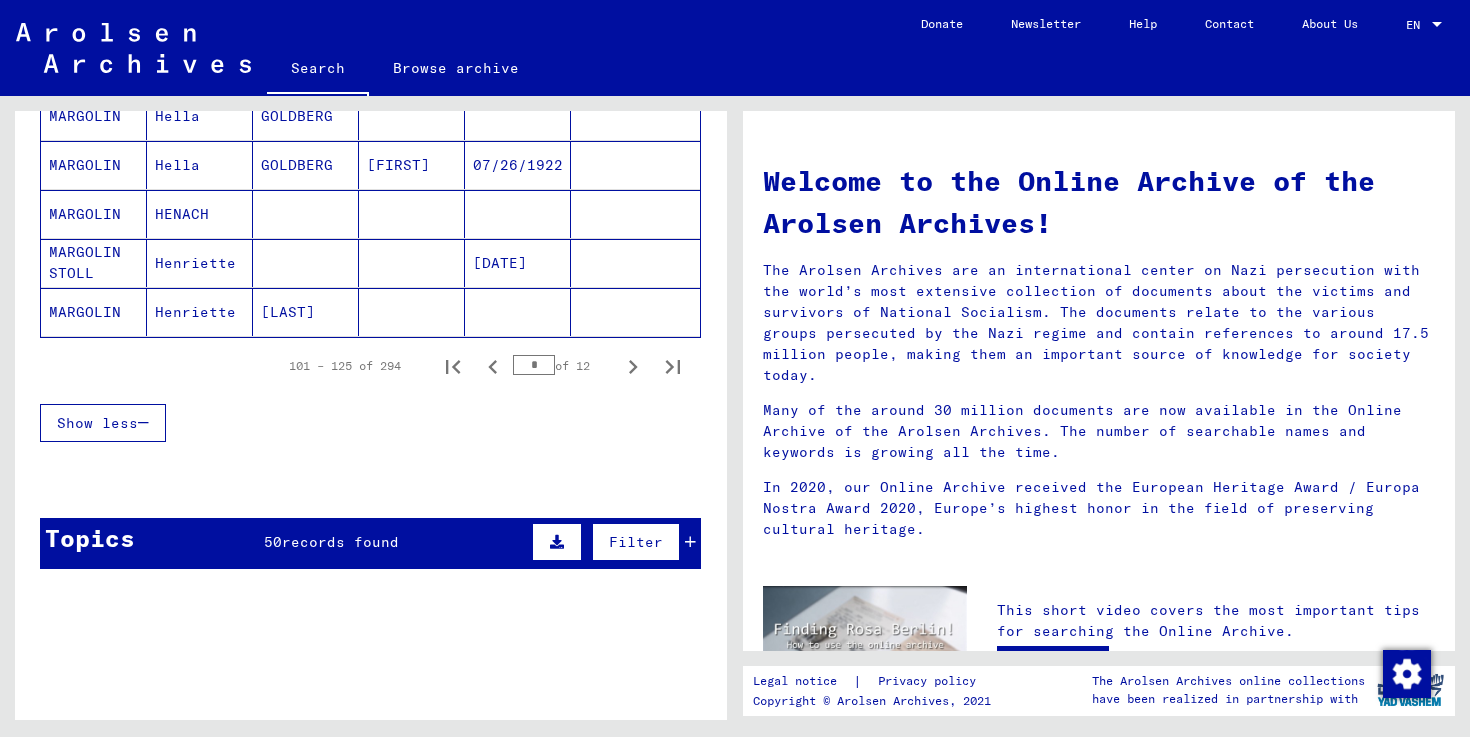 click 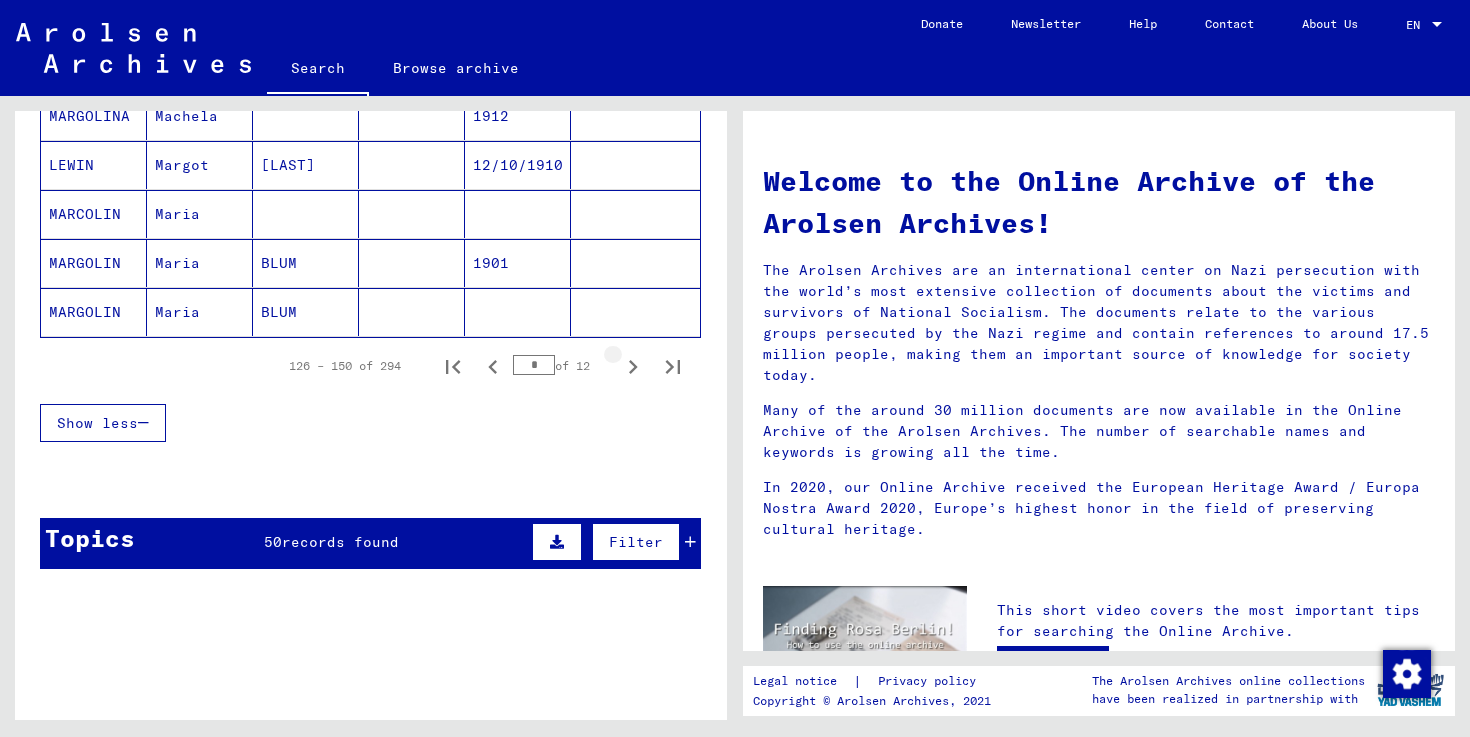 click 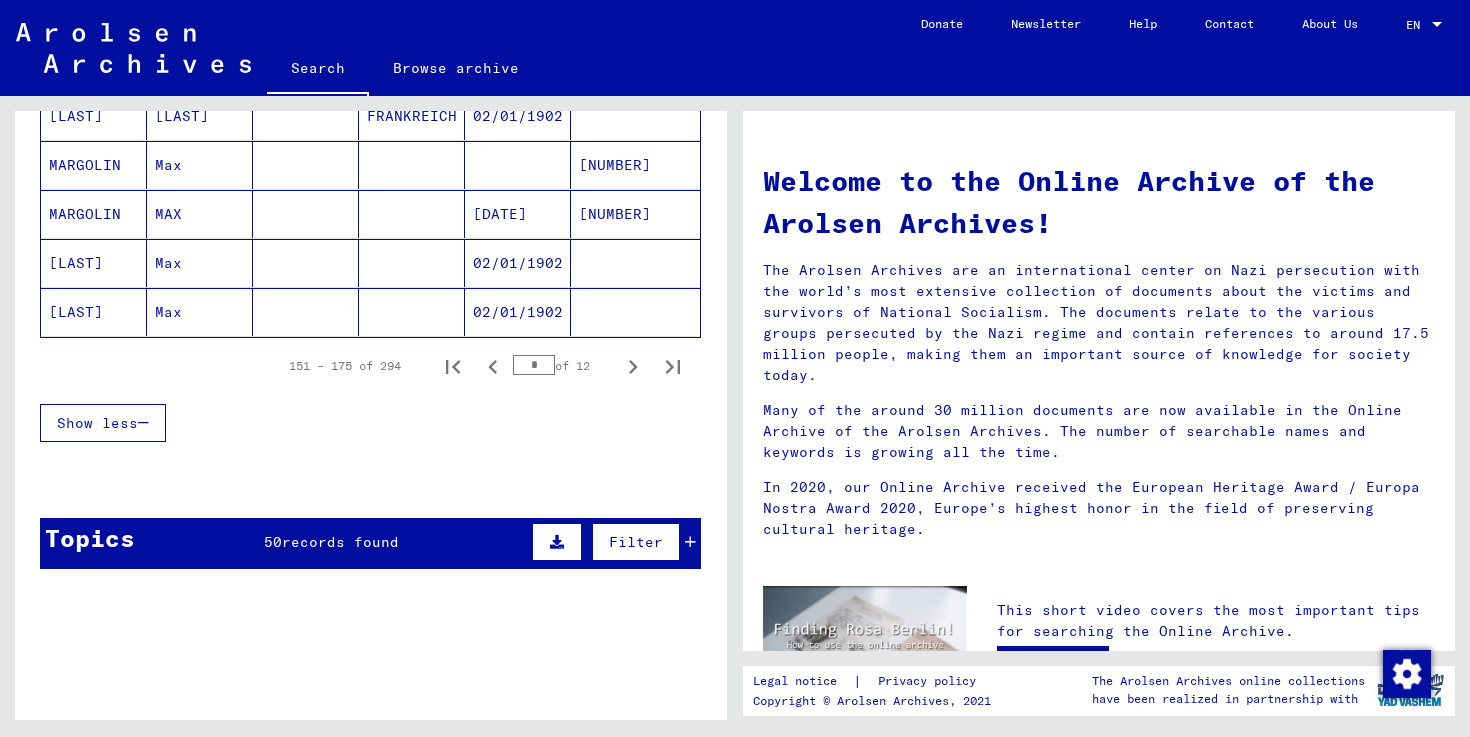 click 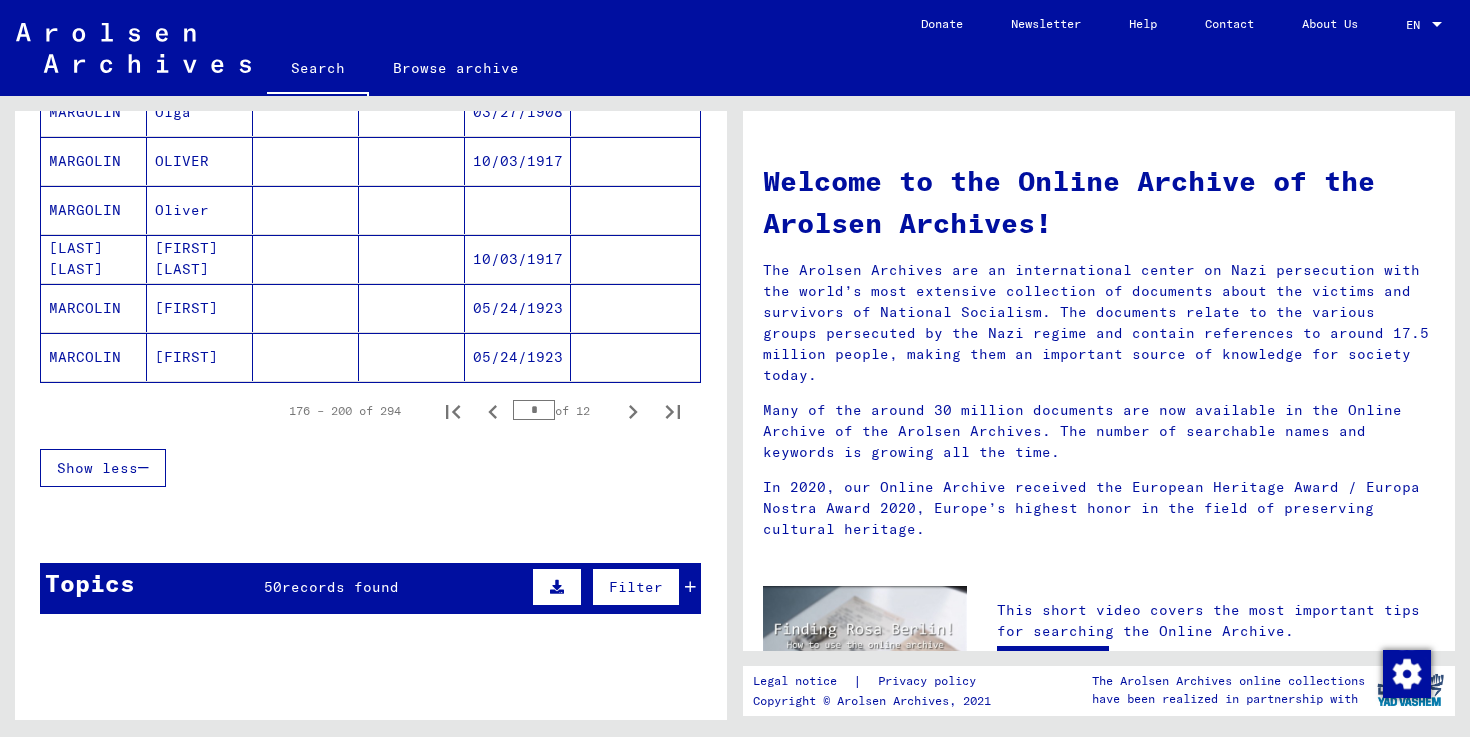 scroll, scrollTop: 1259, scrollLeft: 0, axis: vertical 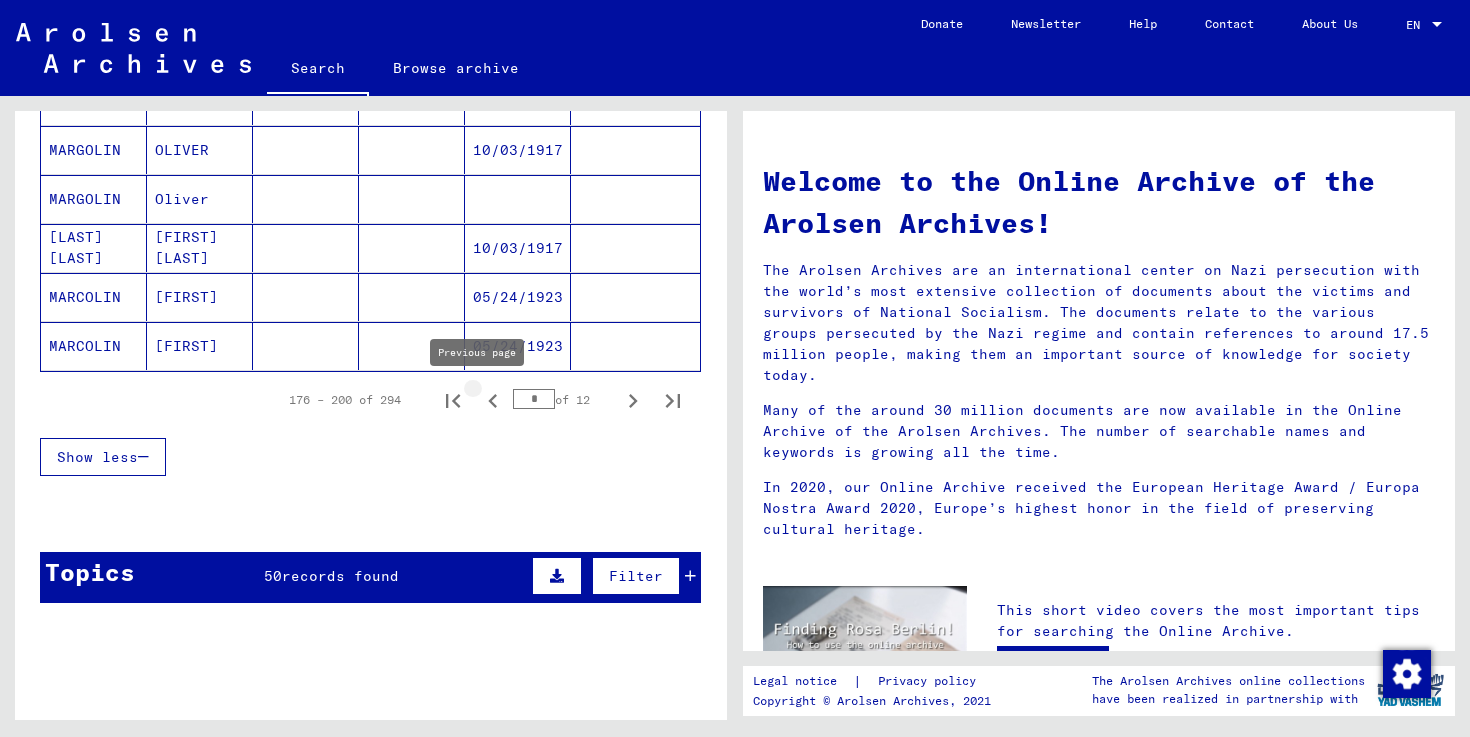 click 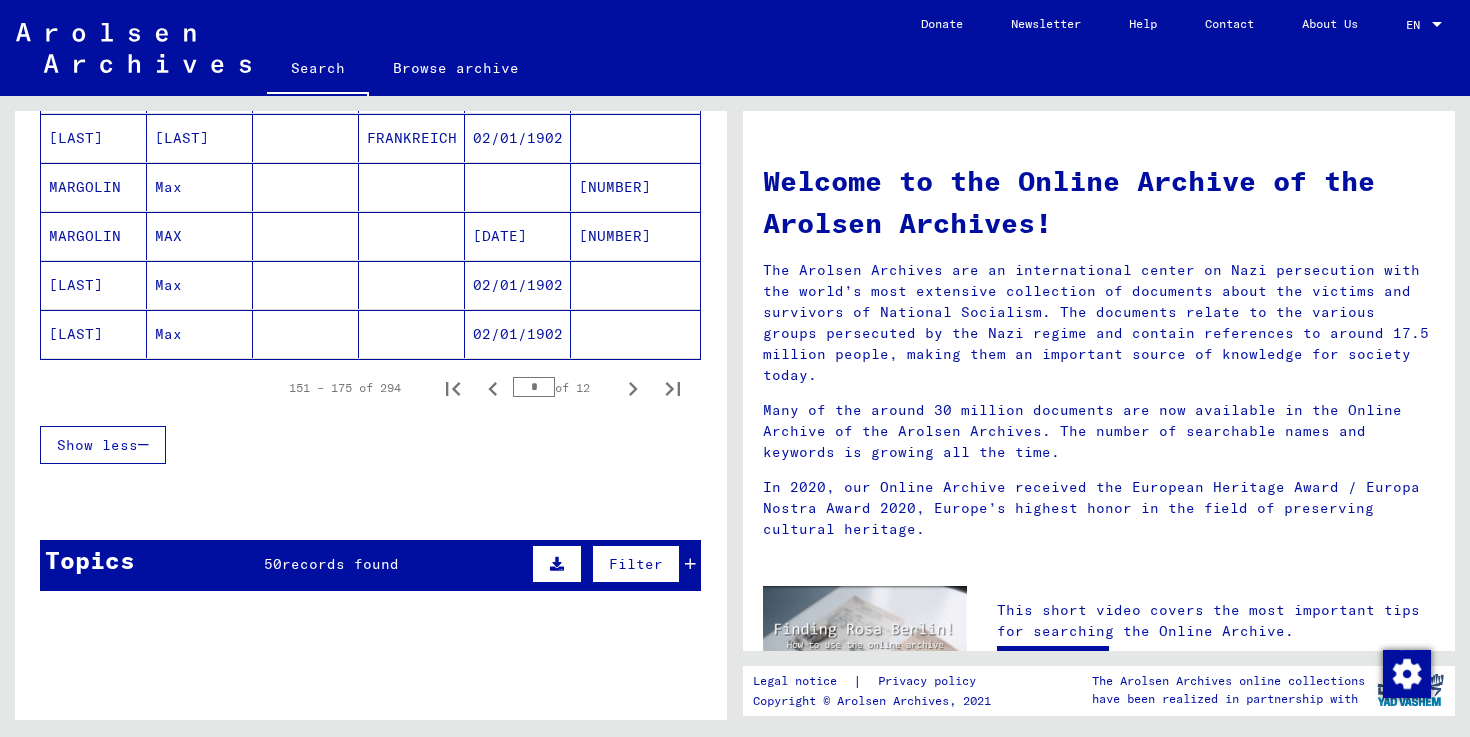 scroll, scrollTop: 1377, scrollLeft: 0, axis: vertical 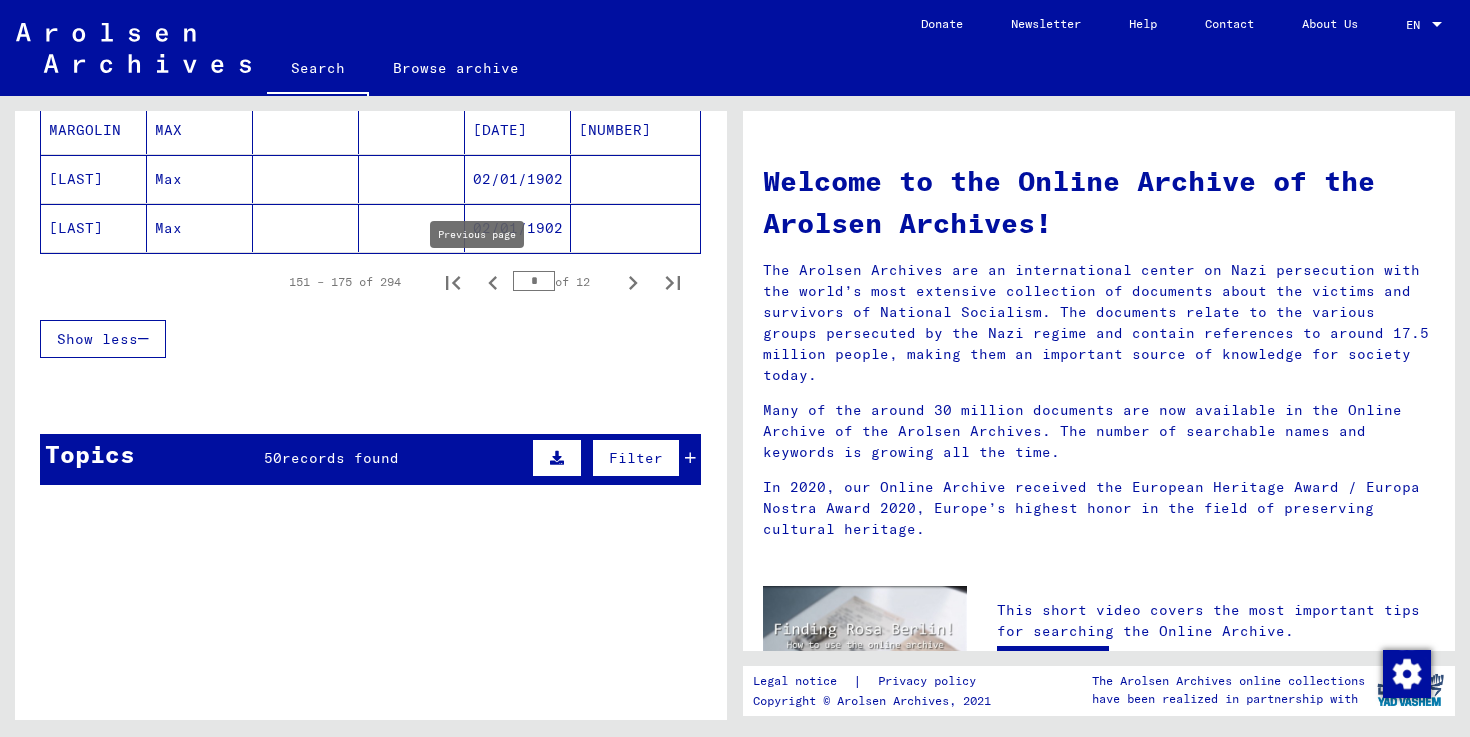 click 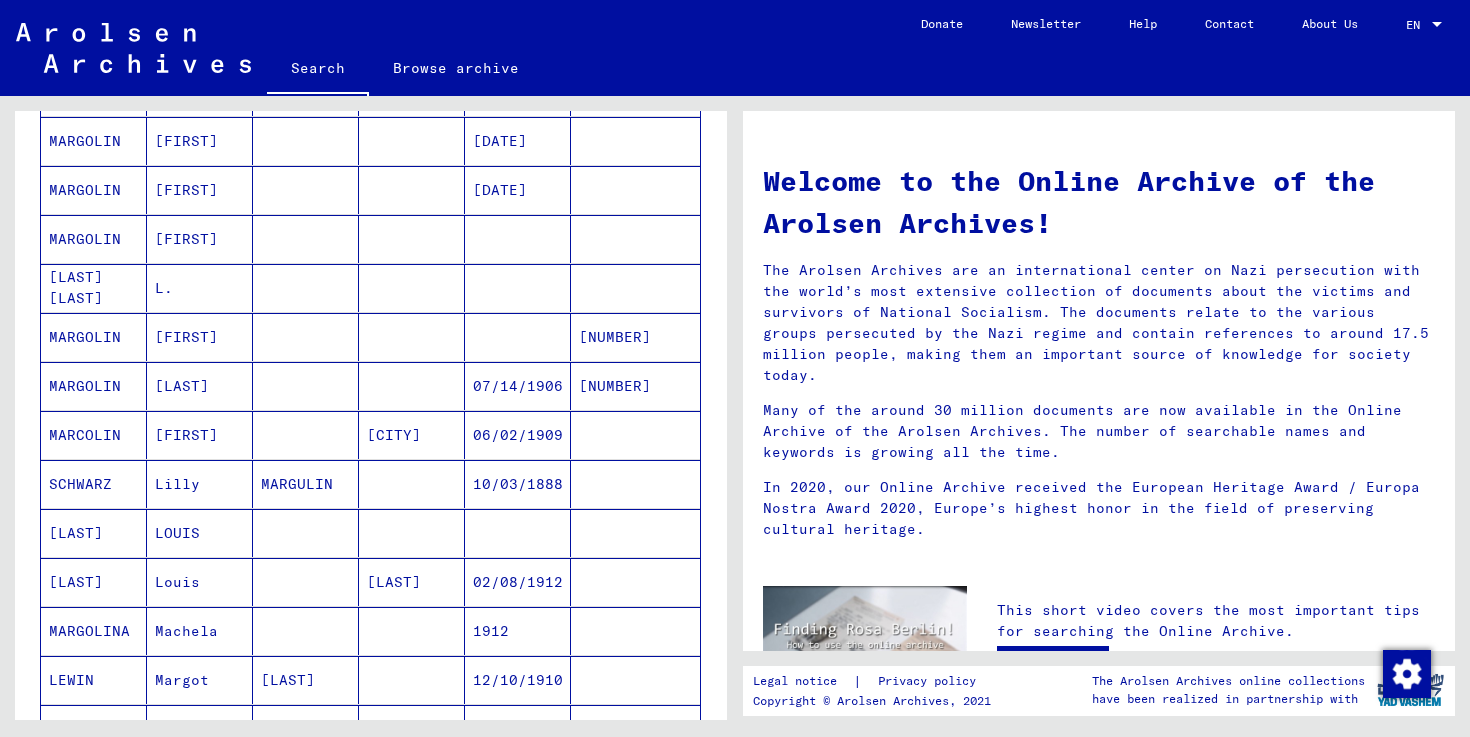 scroll, scrollTop: 758, scrollLeft: 0, axis: vertical 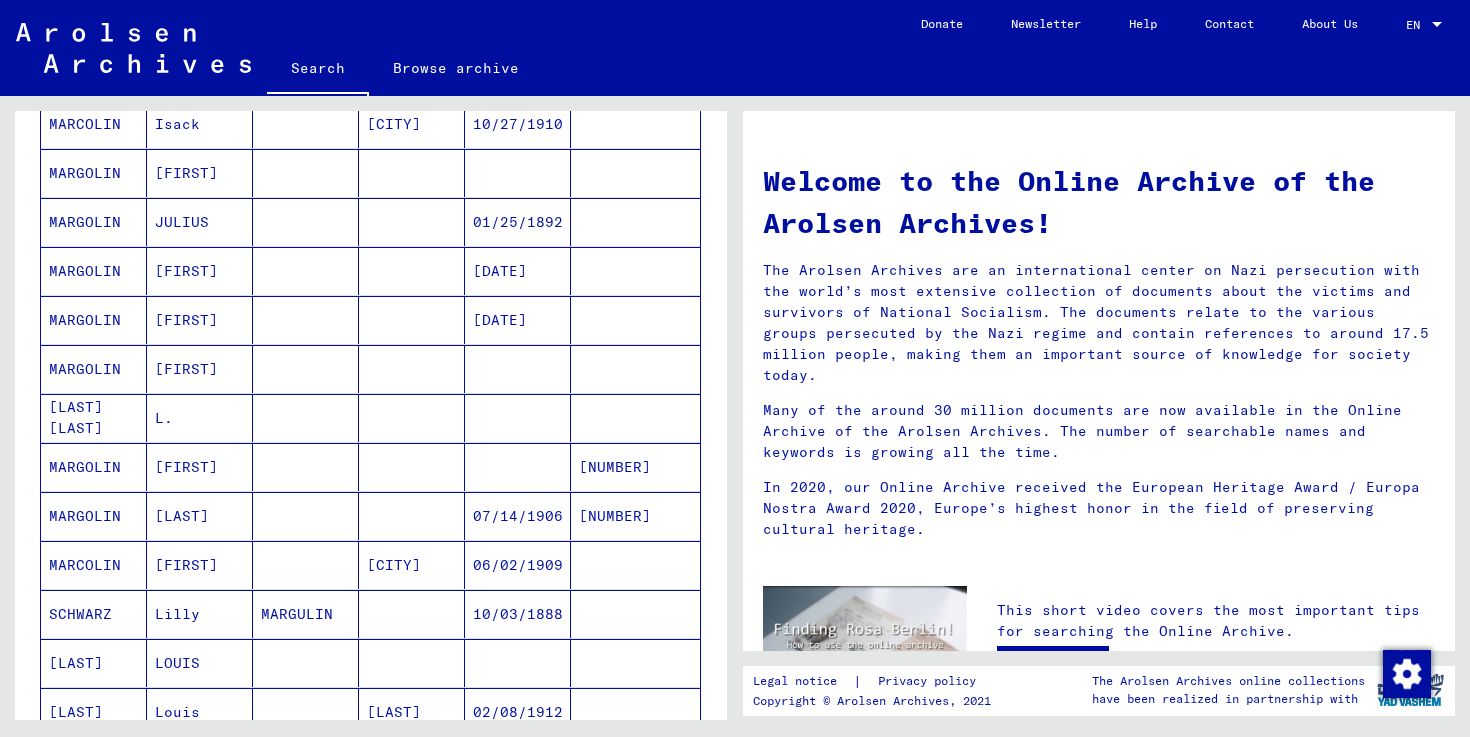 click on "[LAST] [LAST]" at bounding box center (94, 467) 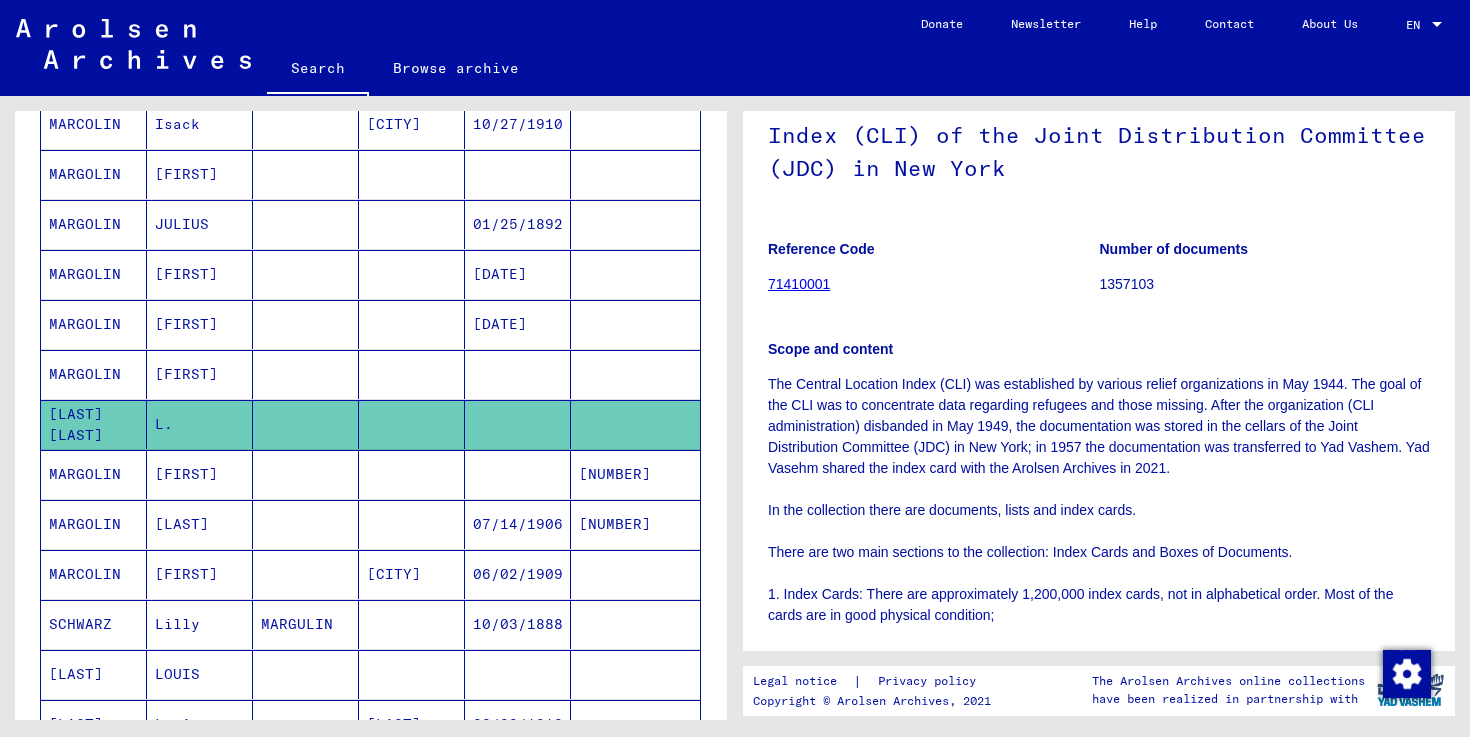 scroll, scrollTop: 345, scrollLeft: 0, axis: vertical 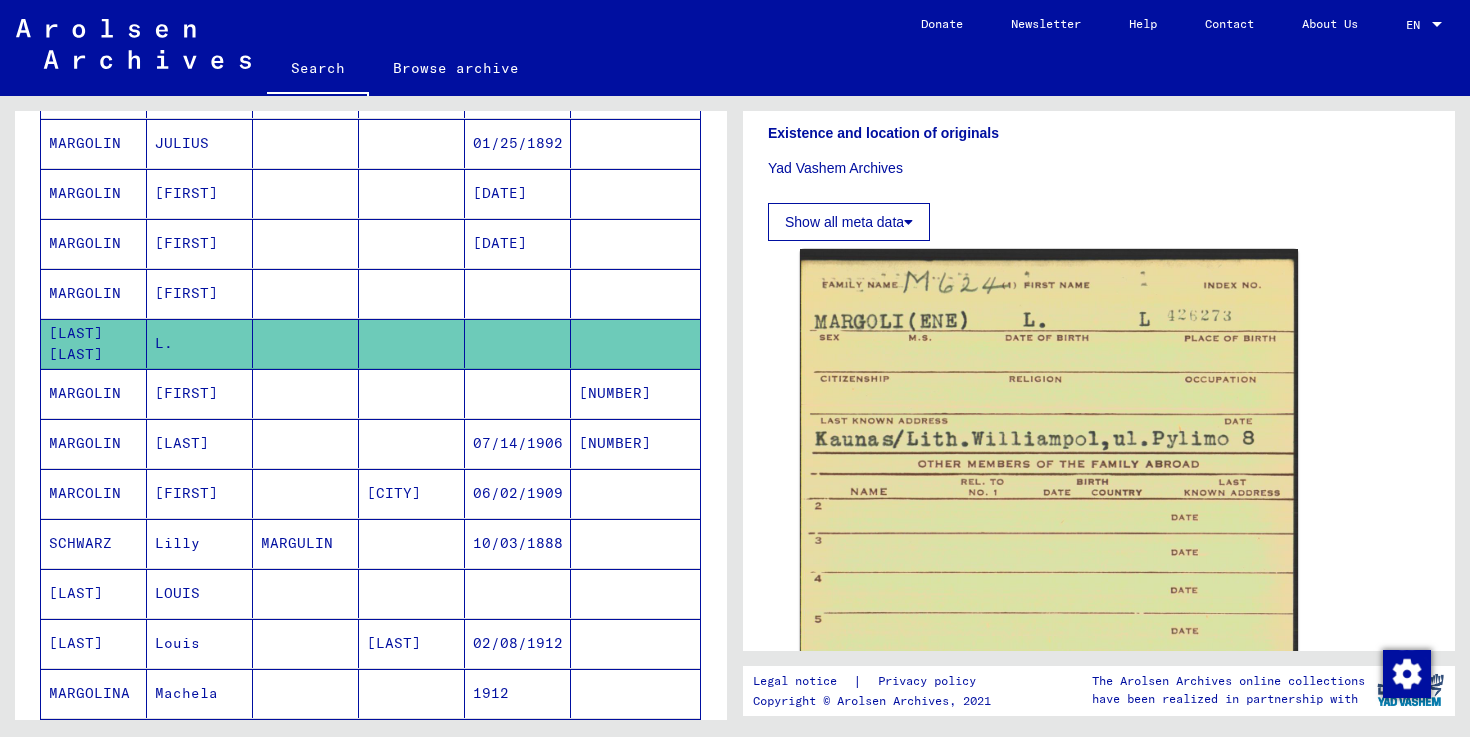 click at bounding box center [306, 443] 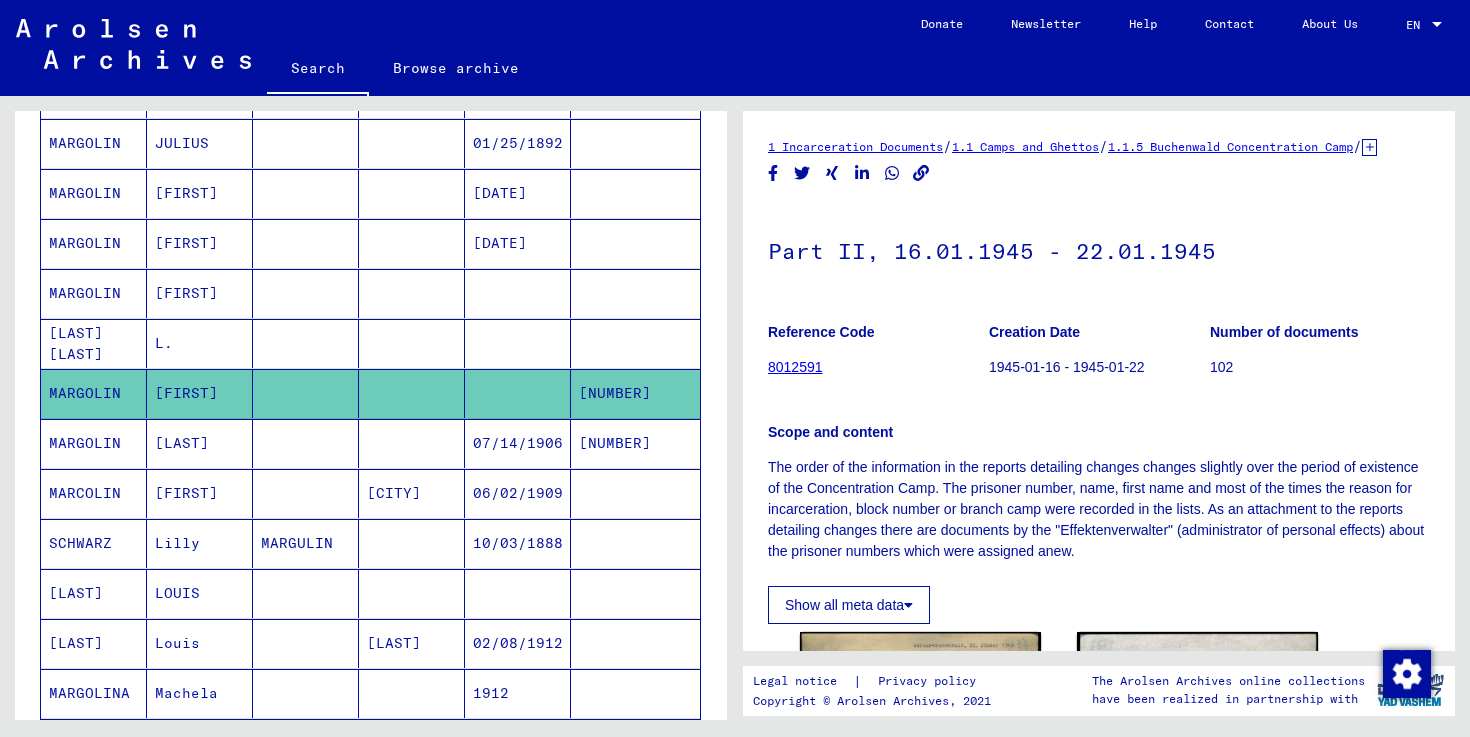 scroll, scrollTop: 0, scrollLeft: 0, axis: both 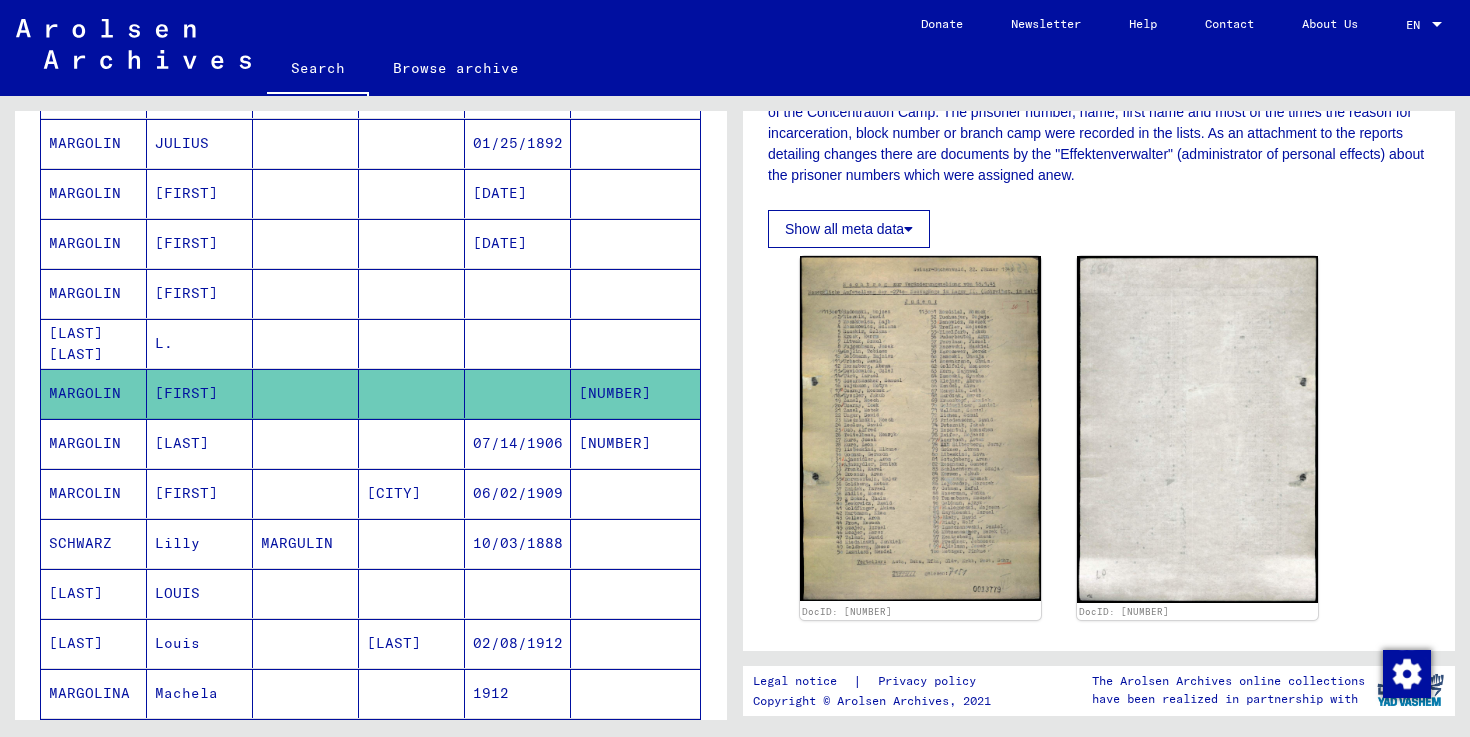 click at bounding box center [306, 493] 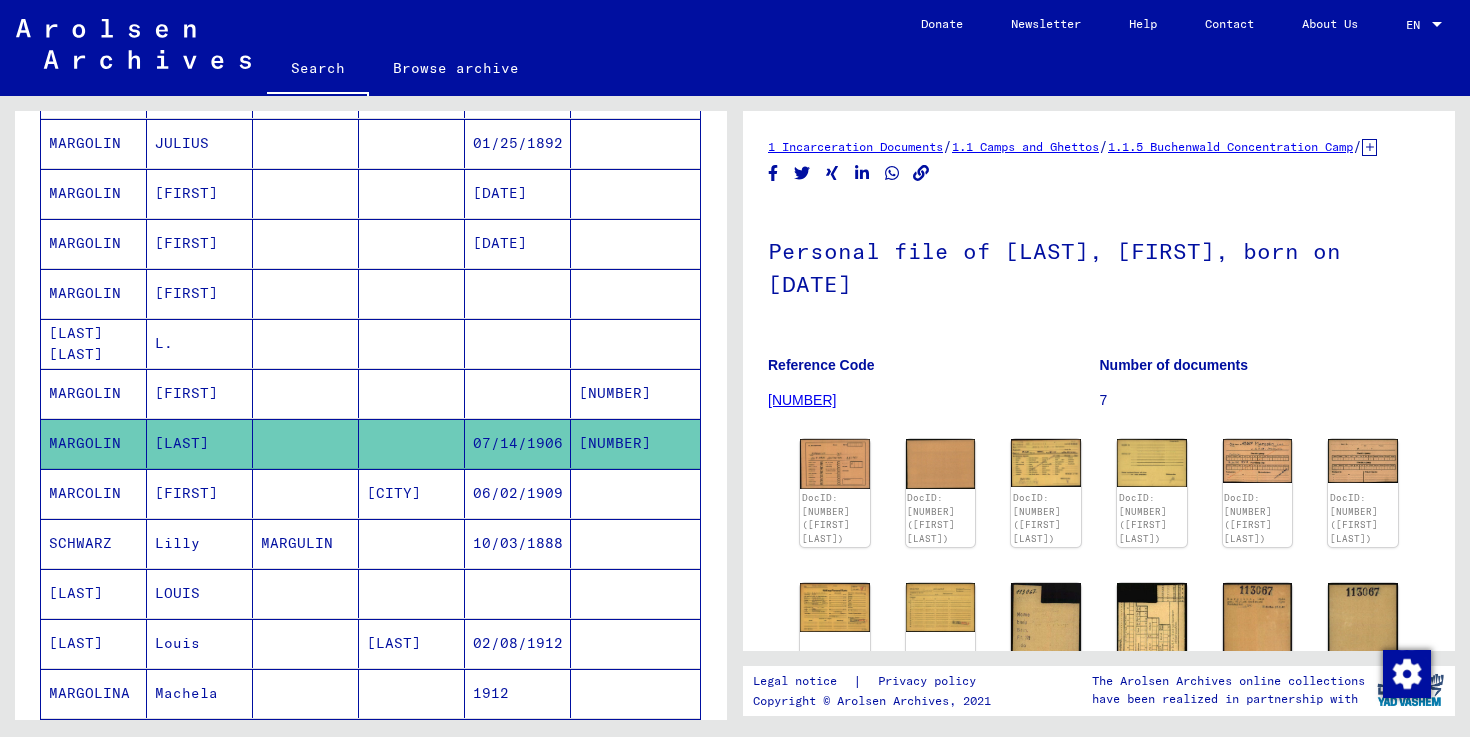 scroll, scrollTop: 35, scrollLeft: 0, axis: vertical 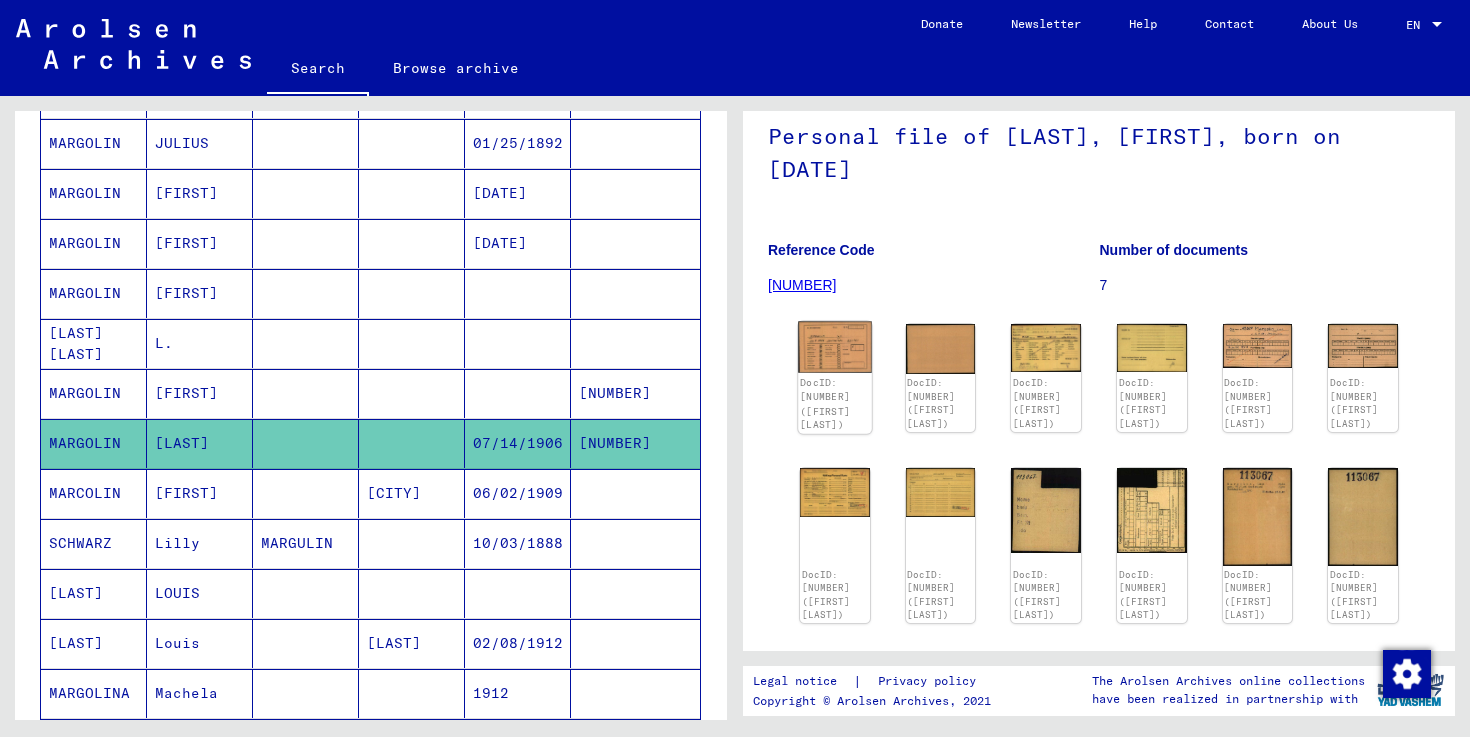 click 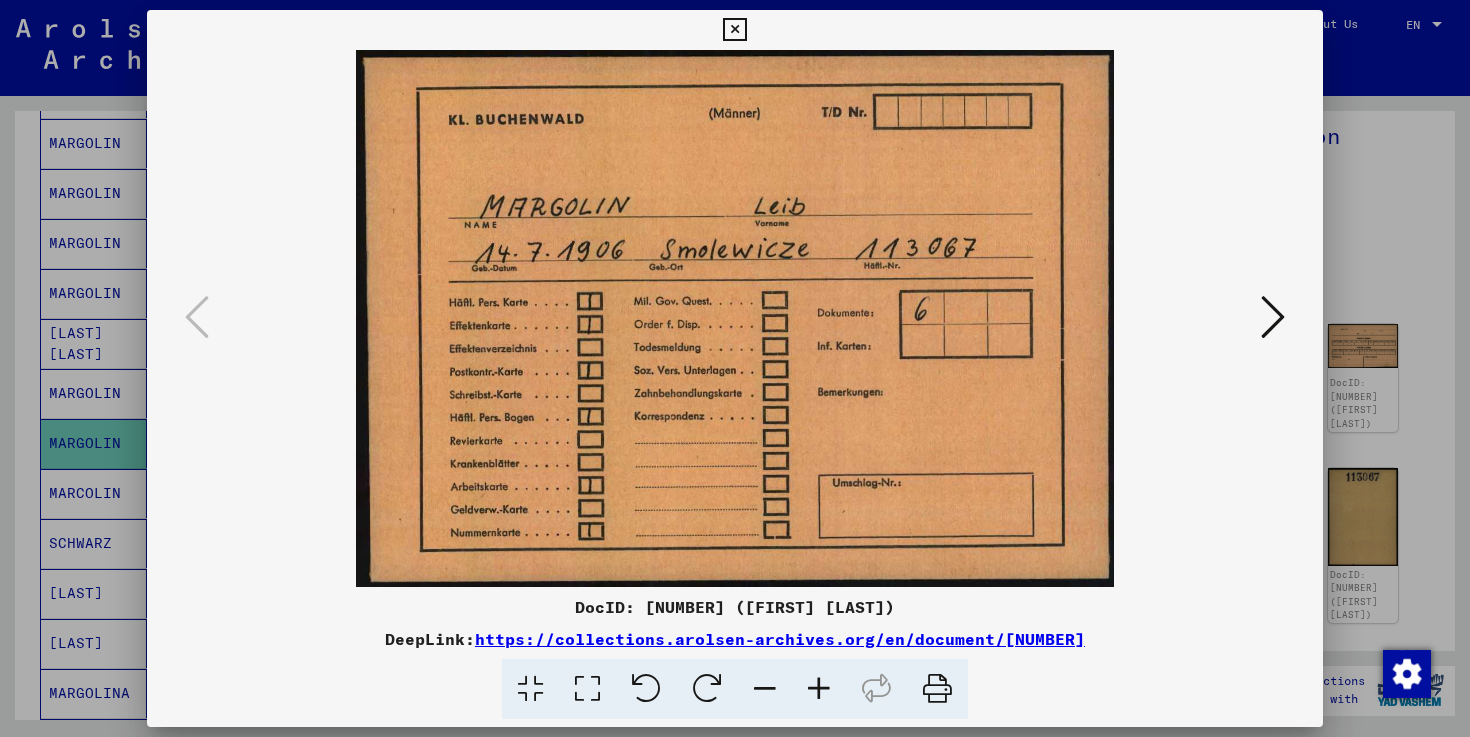 click at bounding box center (1273, 318) 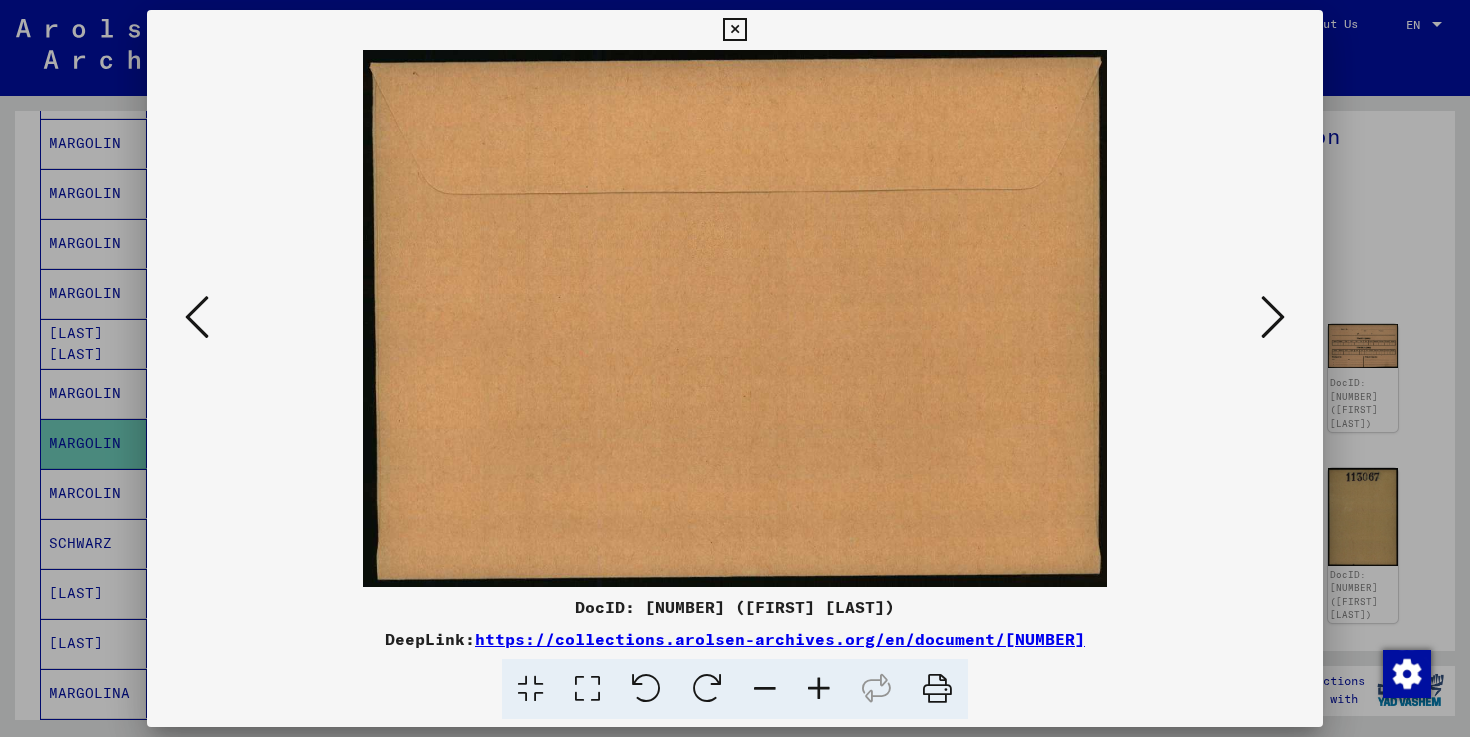 click at bounding box center (1273, 318) 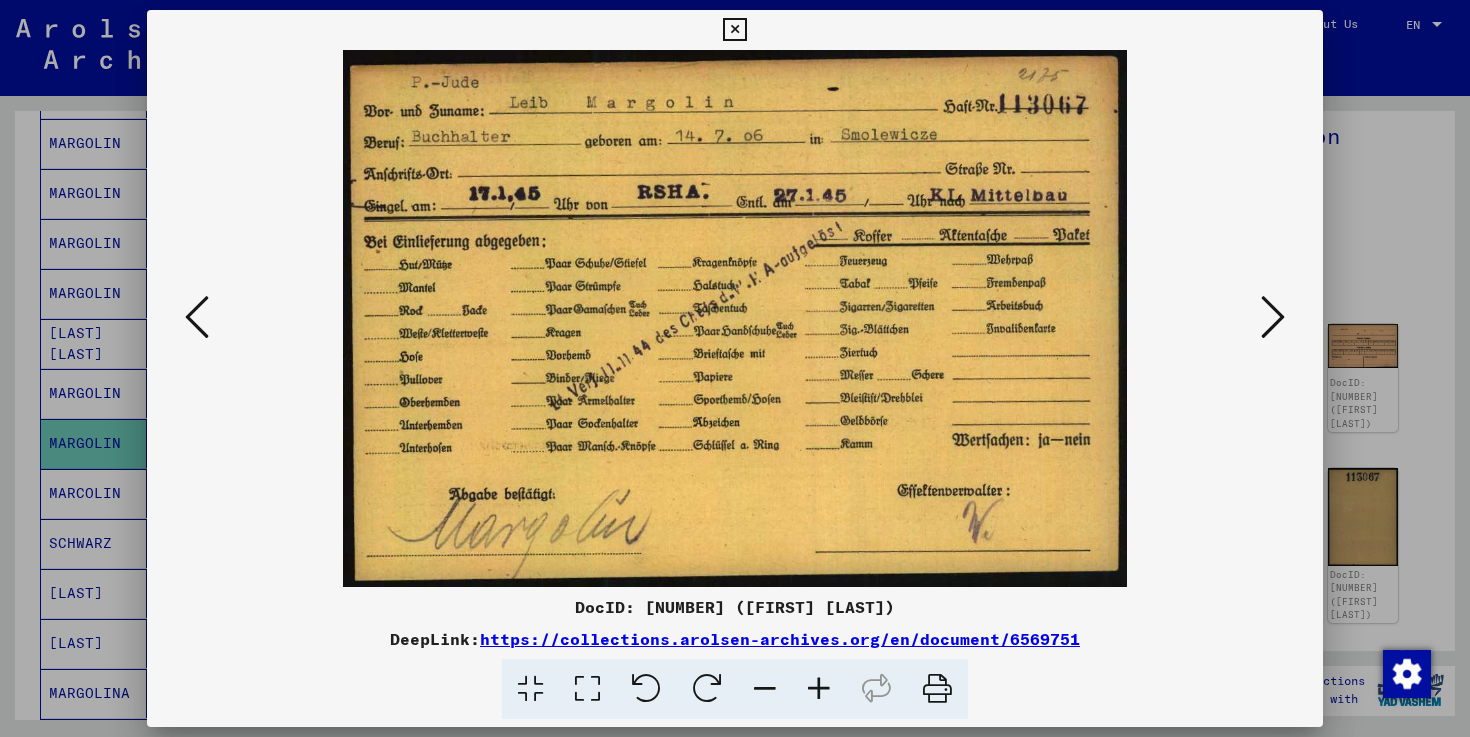 click at bounding box center [1273, 318] 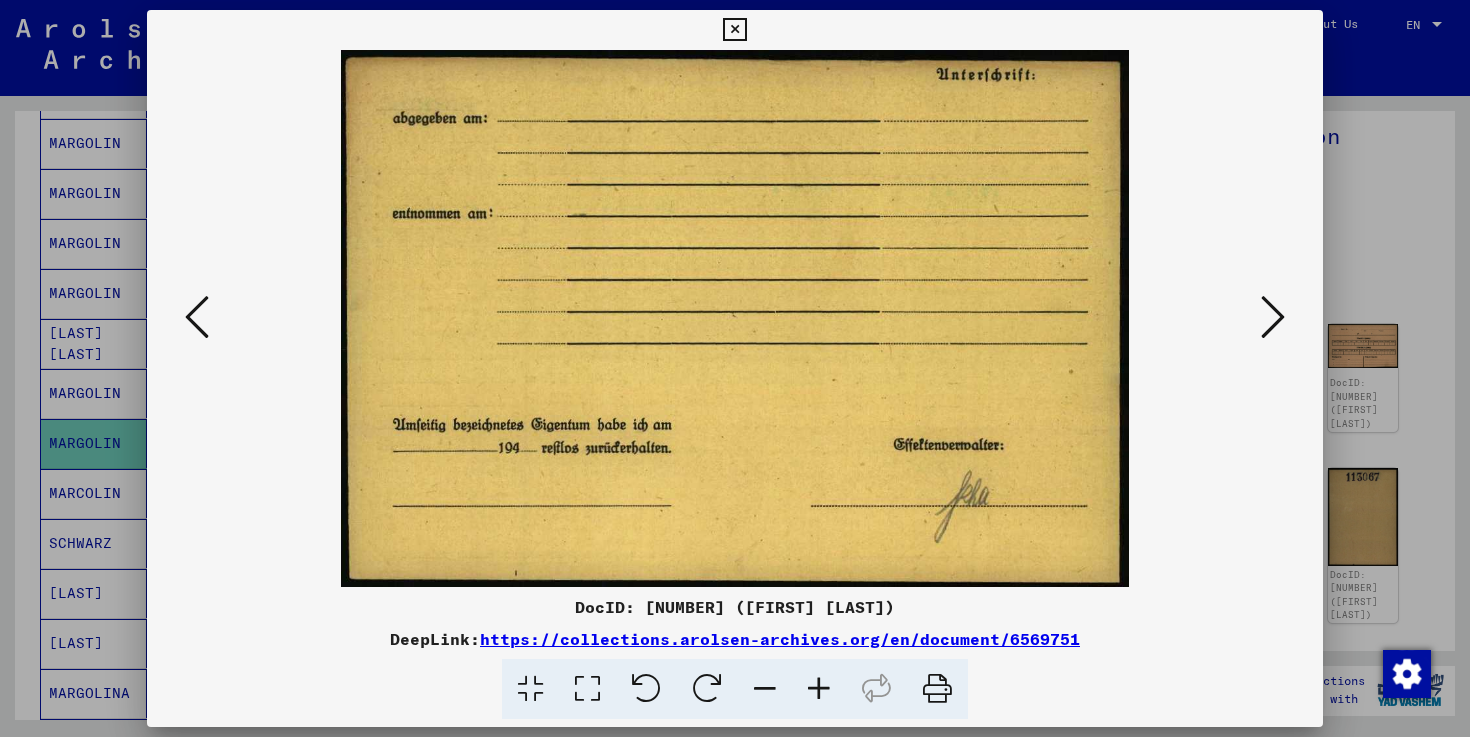 click at bounding box center [1273, 318] 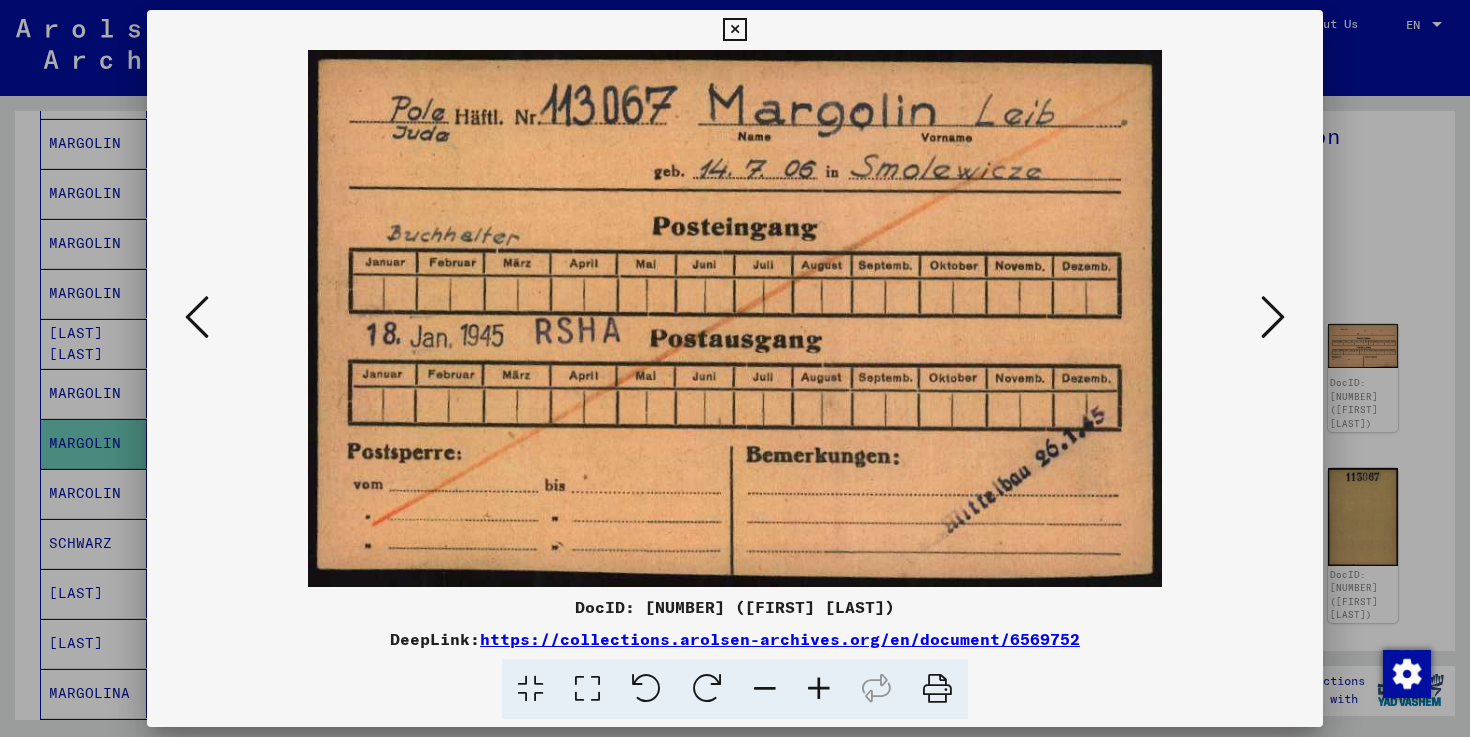 click at bounding box center (1273, 318) 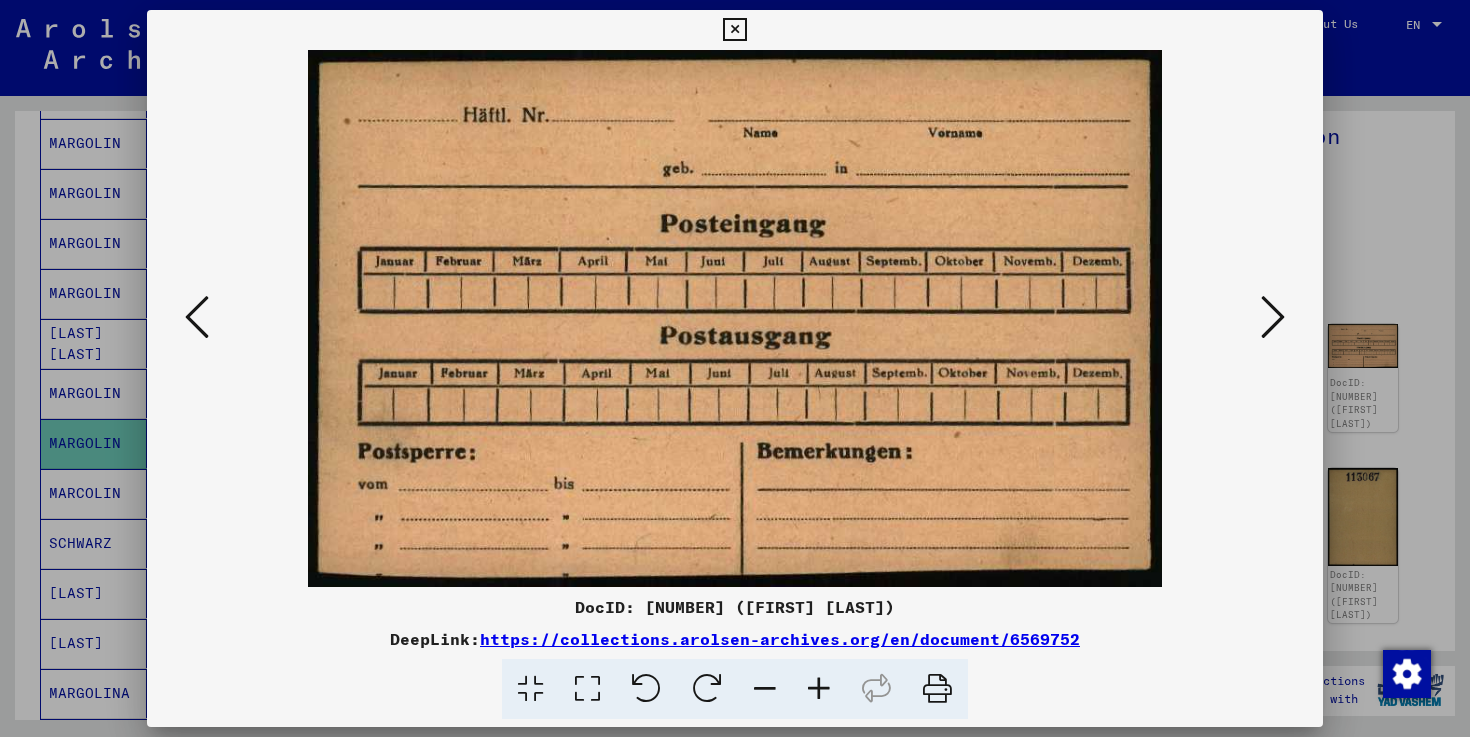 click at bounding box center (1273, 318) 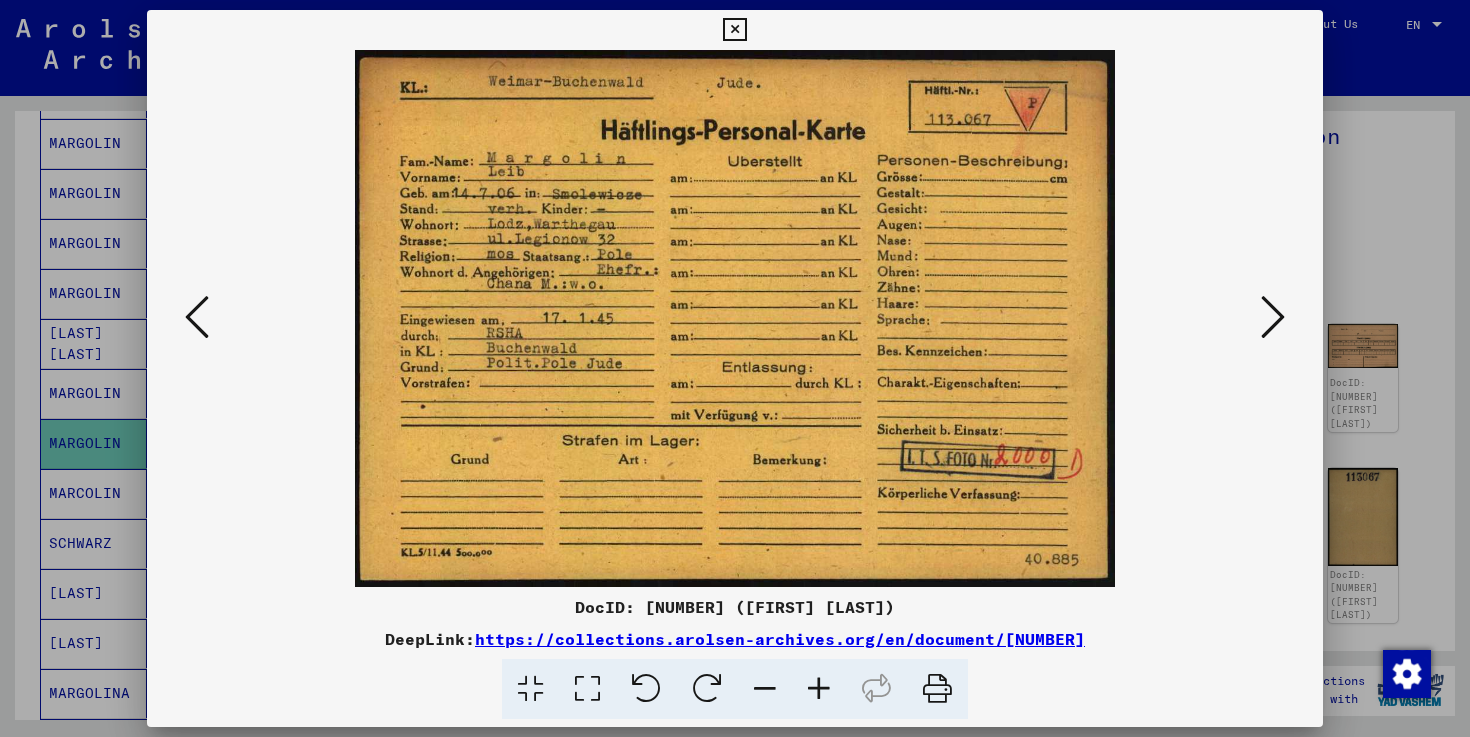click at bounding box center [1273, 318] 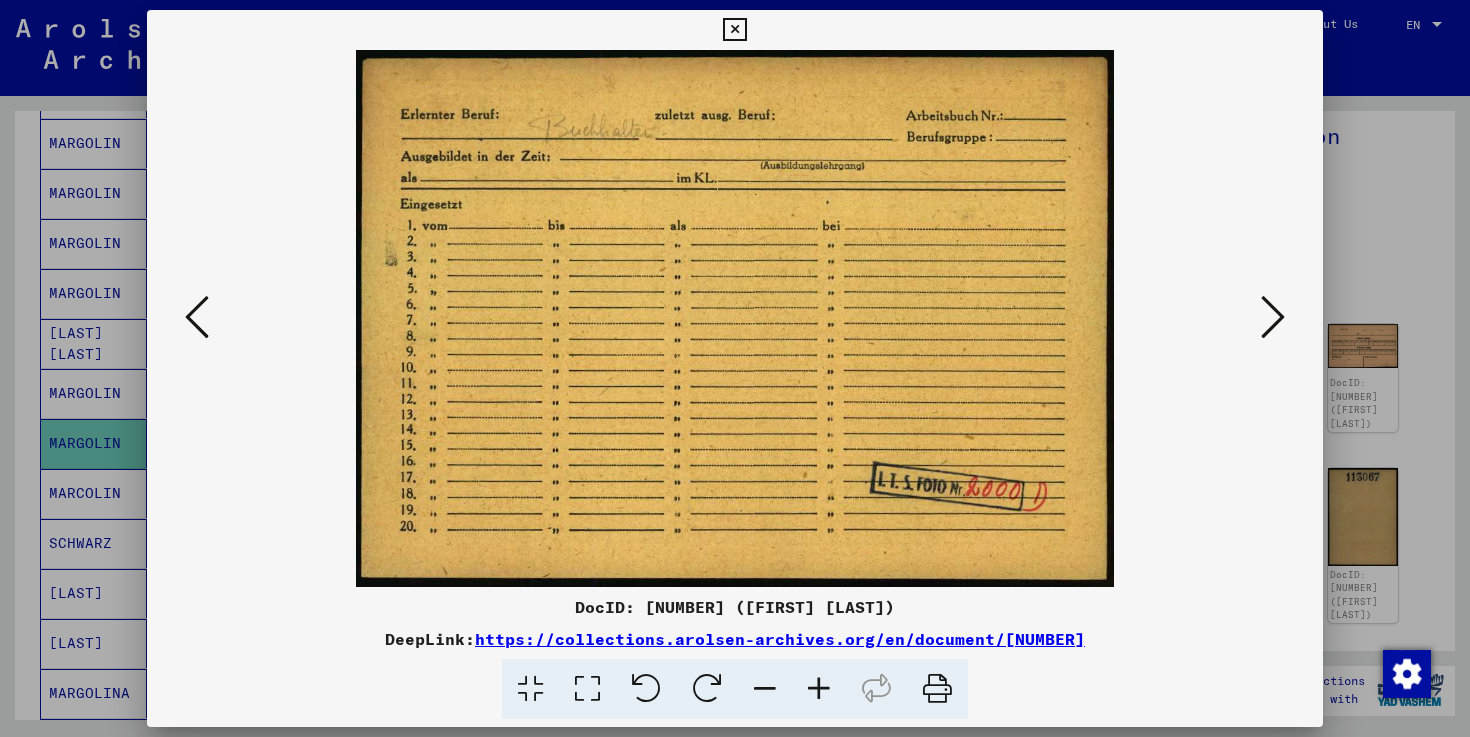 click at bounding box center [1273, 318] 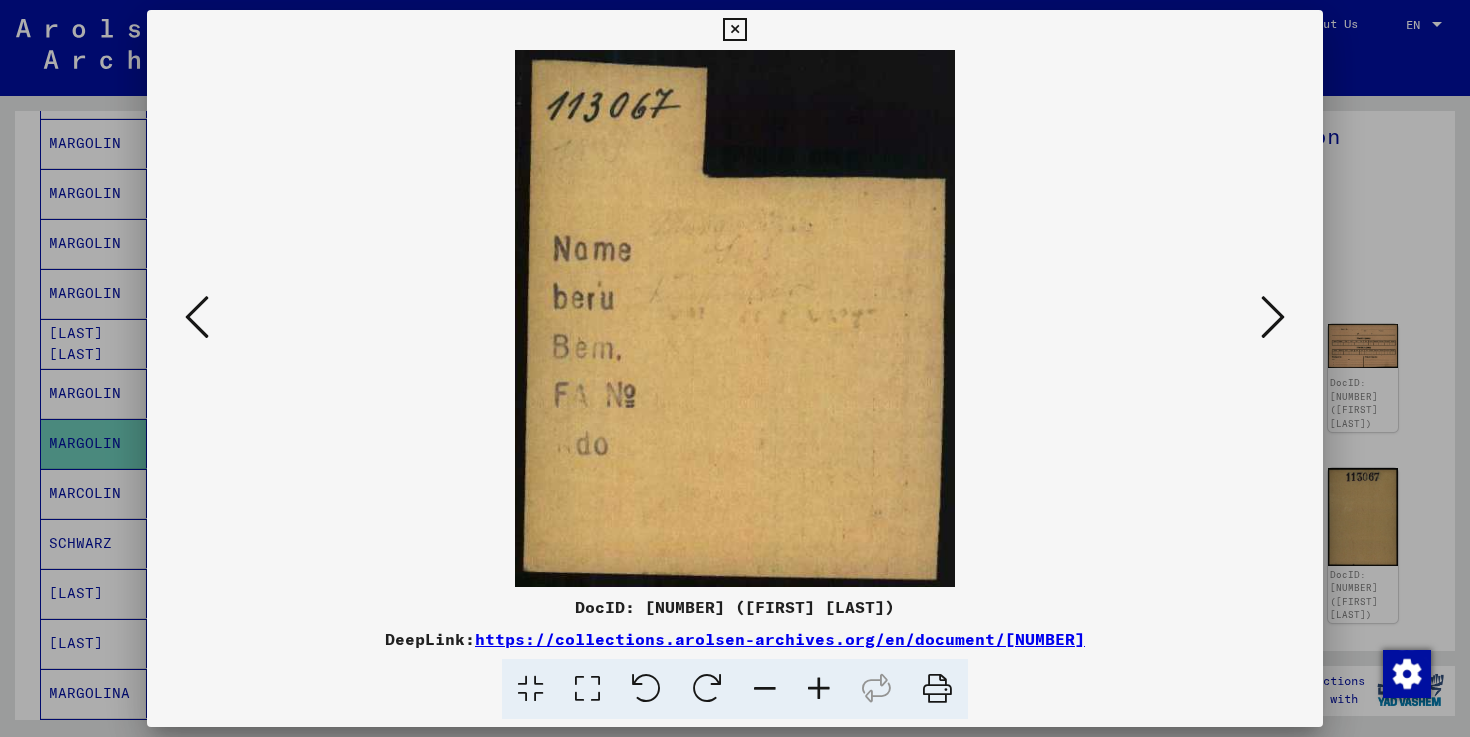click at bounding box center (1273, 318) 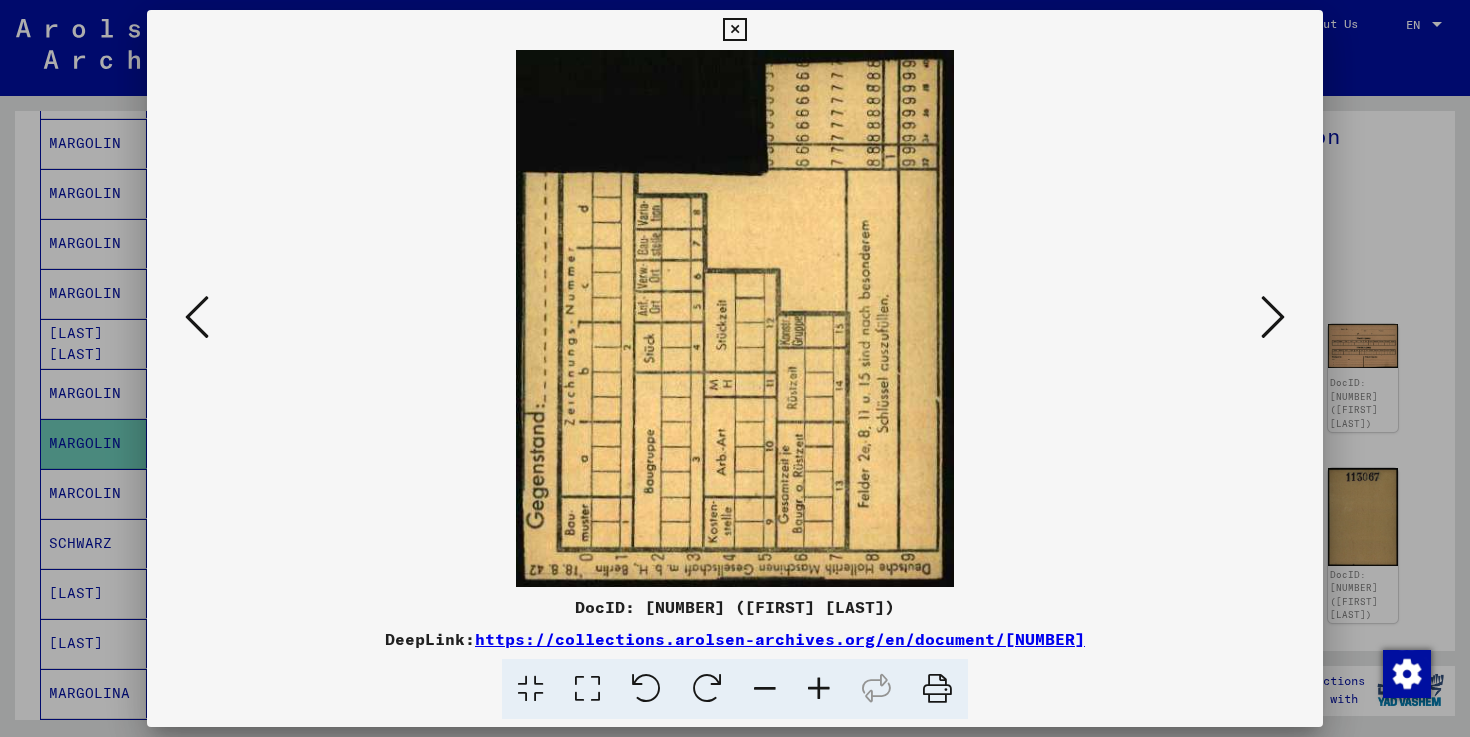 click at bounding box center [1273, 318] 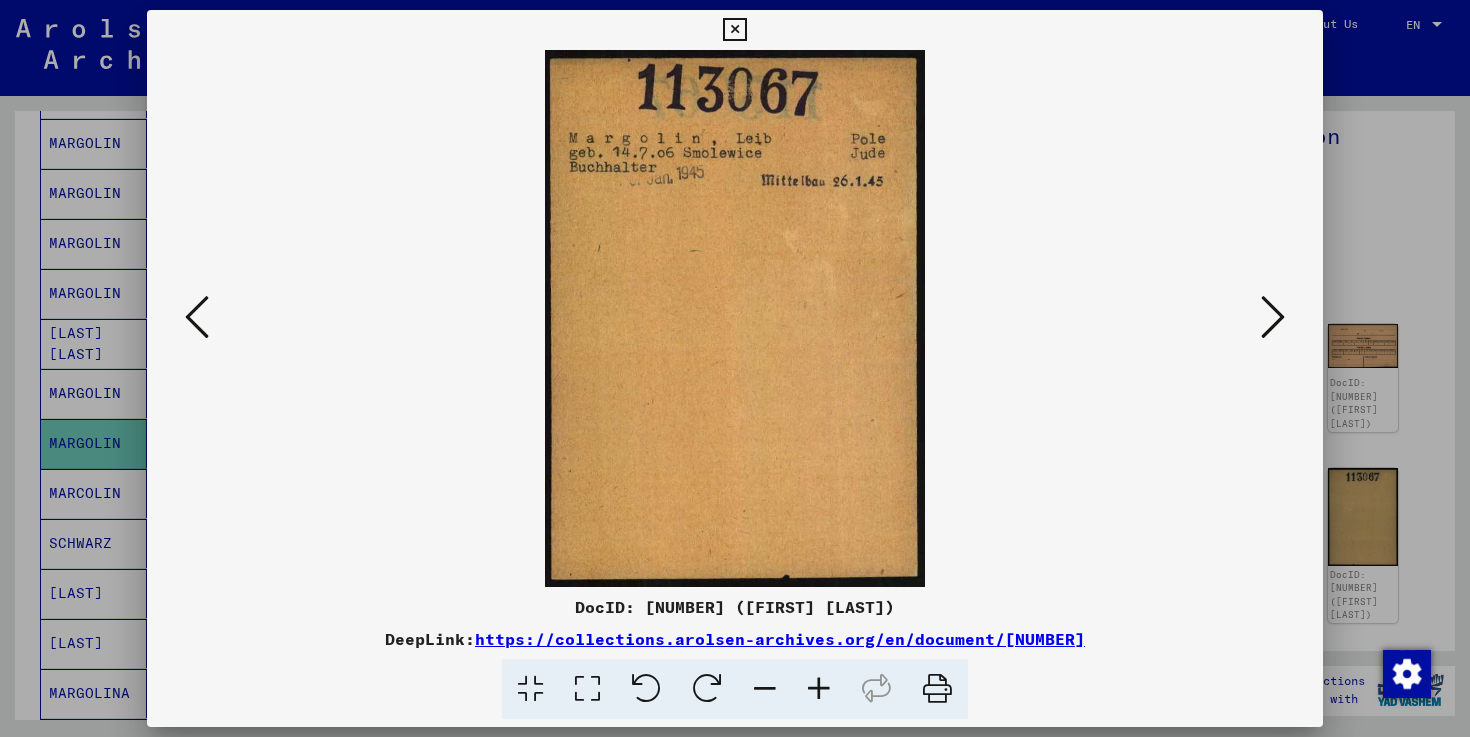 click at bounding box center [1273, 318] 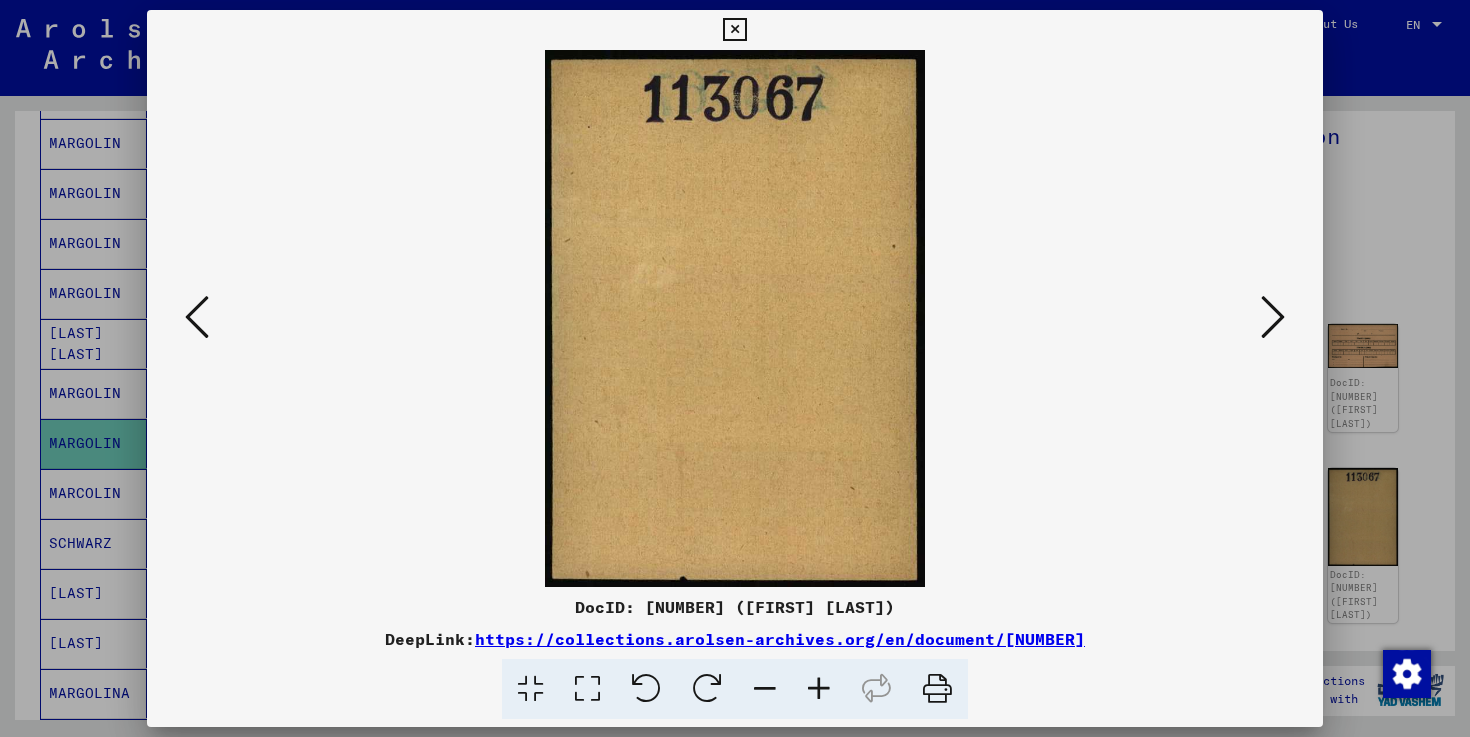 click at bounding box center (1273, 318) 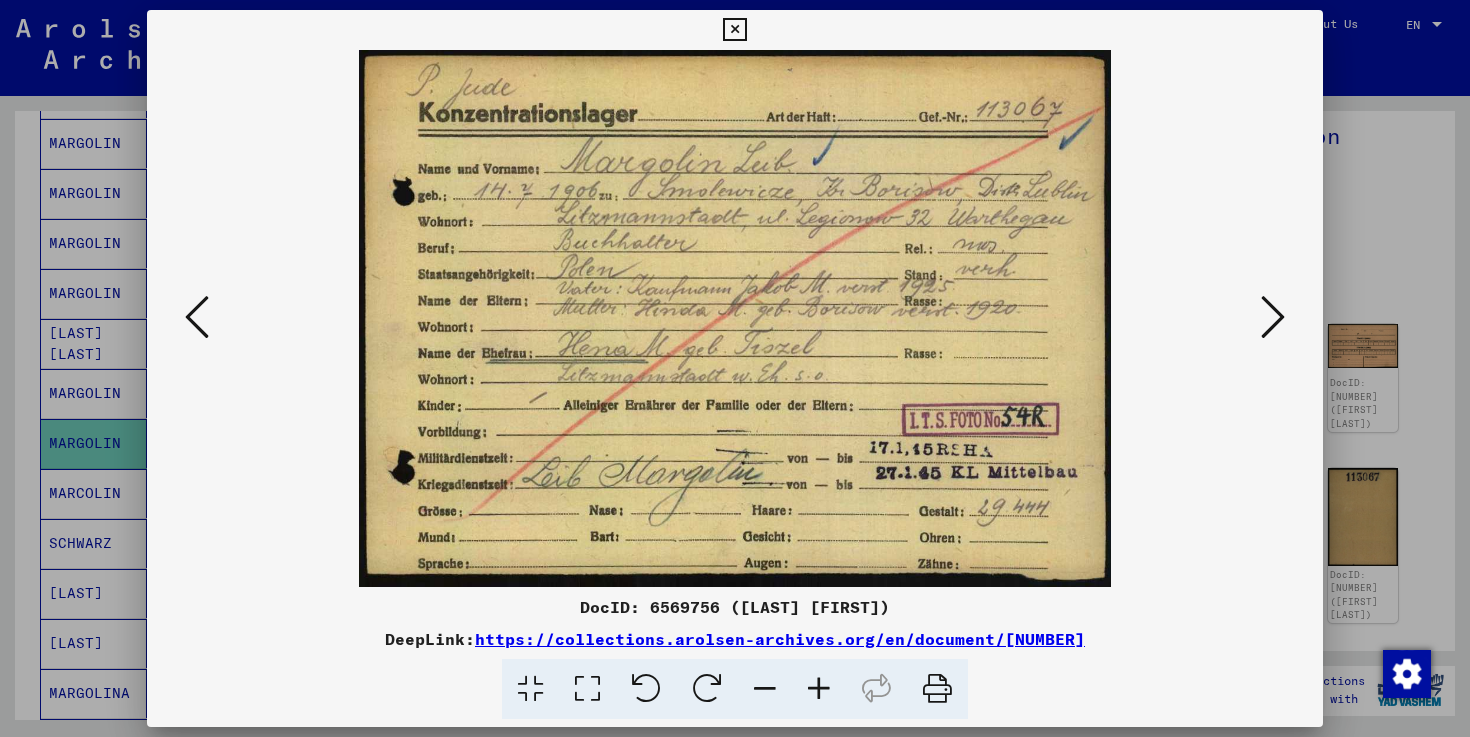 click at bounding box center [735, 368] 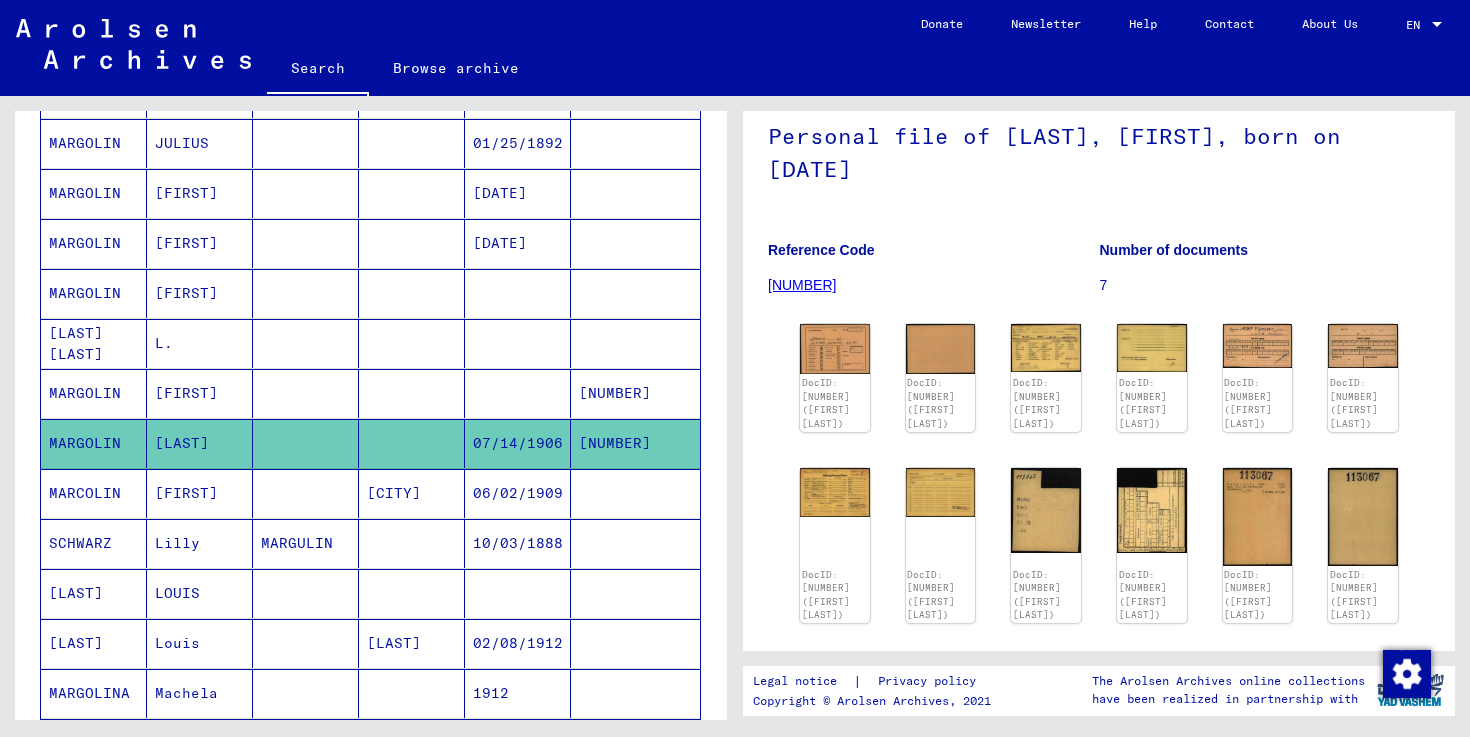 click at bounding box center (306, 543) 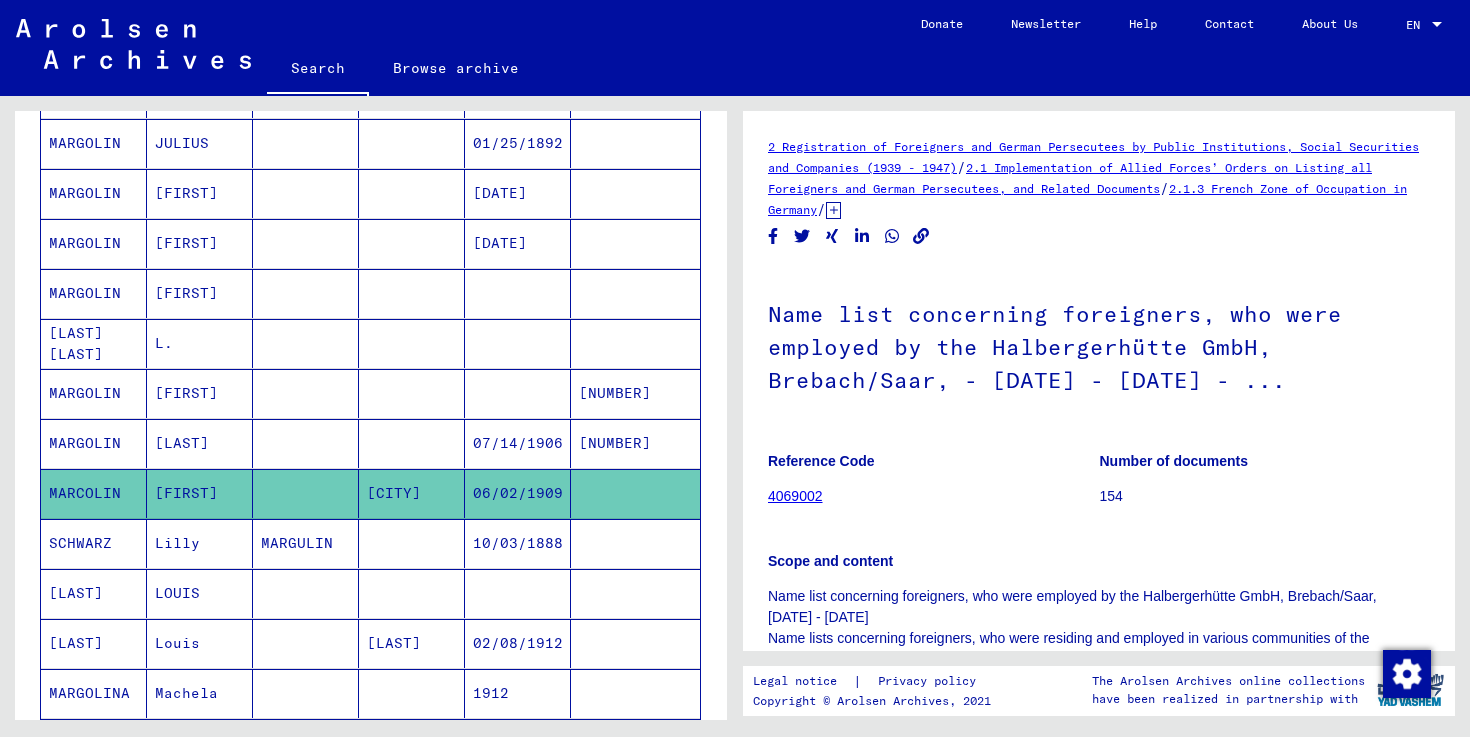 scroll, scrollTop: 0, scrollLeft: 0, axis: both 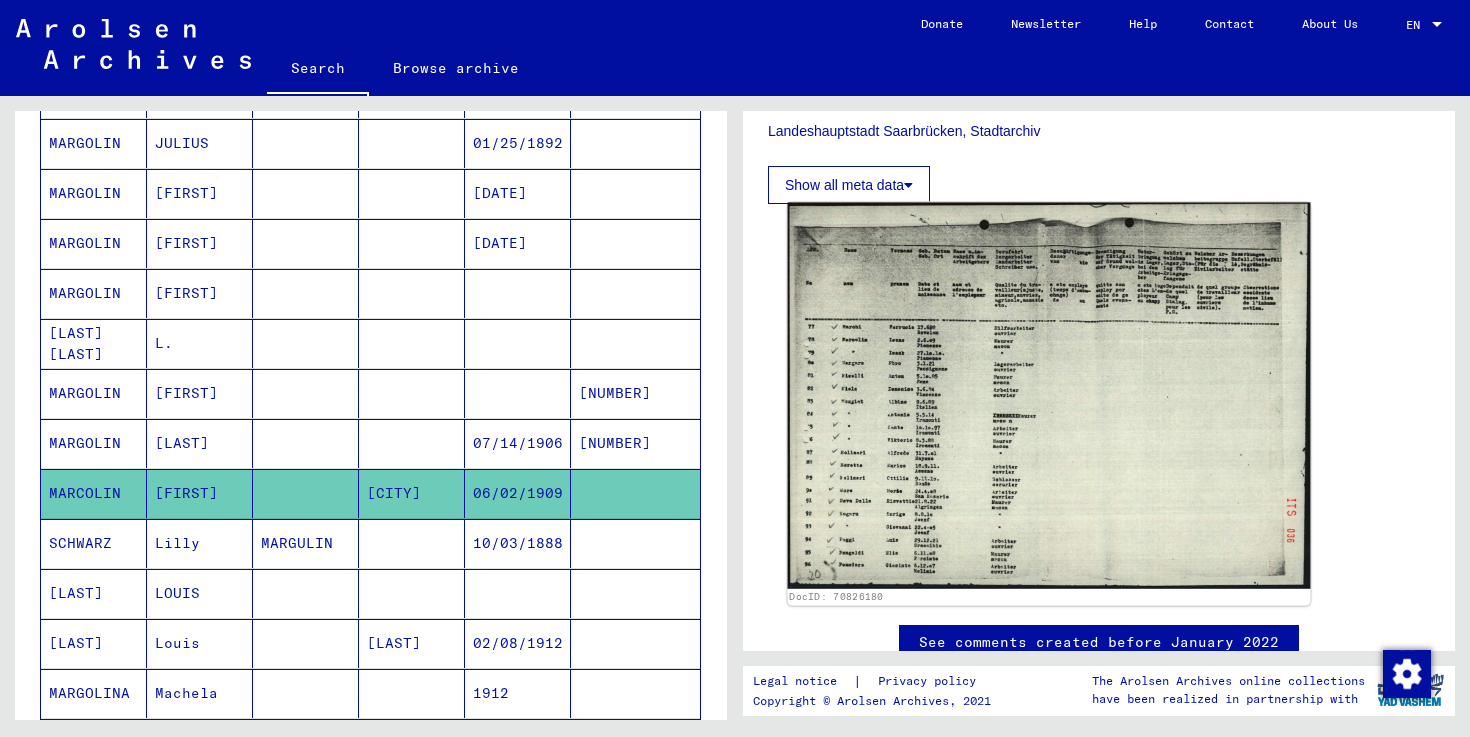click 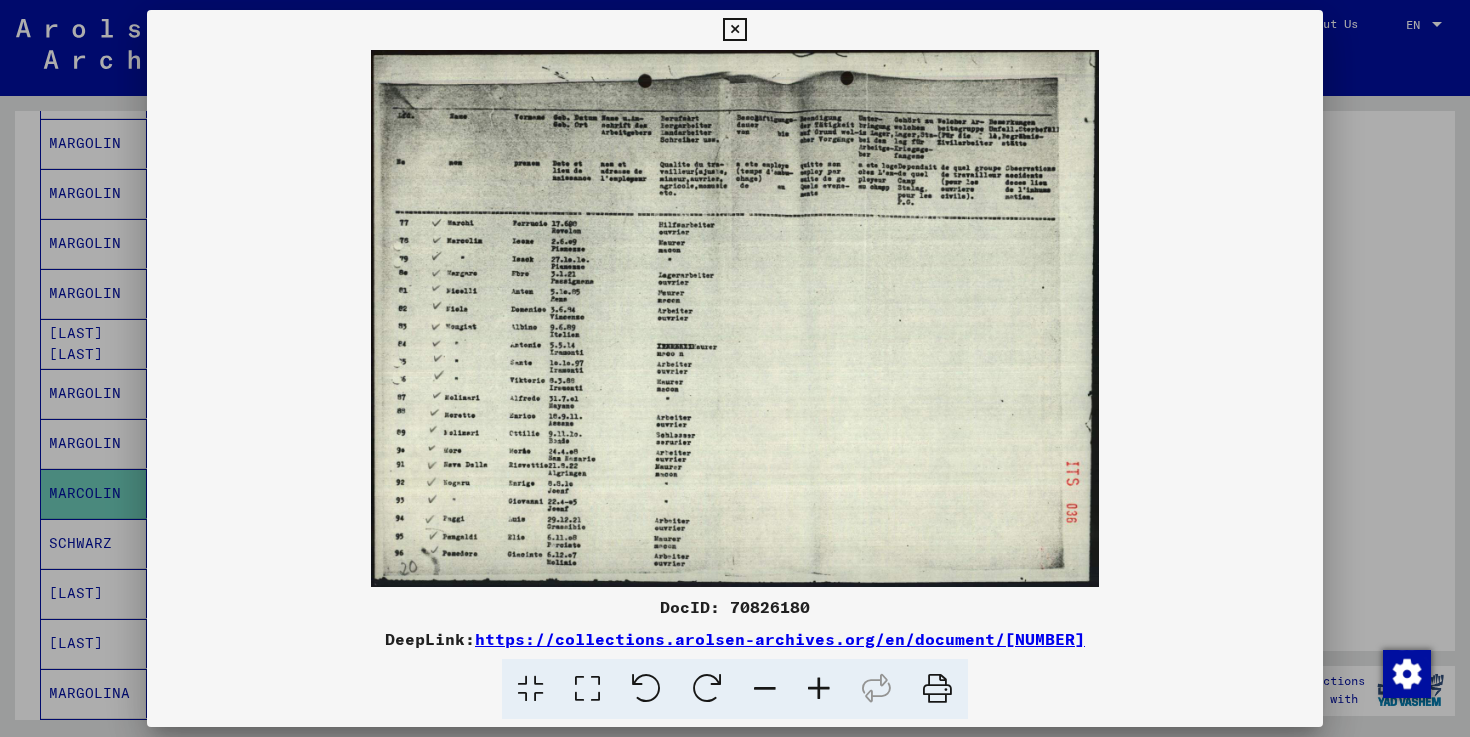 click at bounding box center [735, 368] 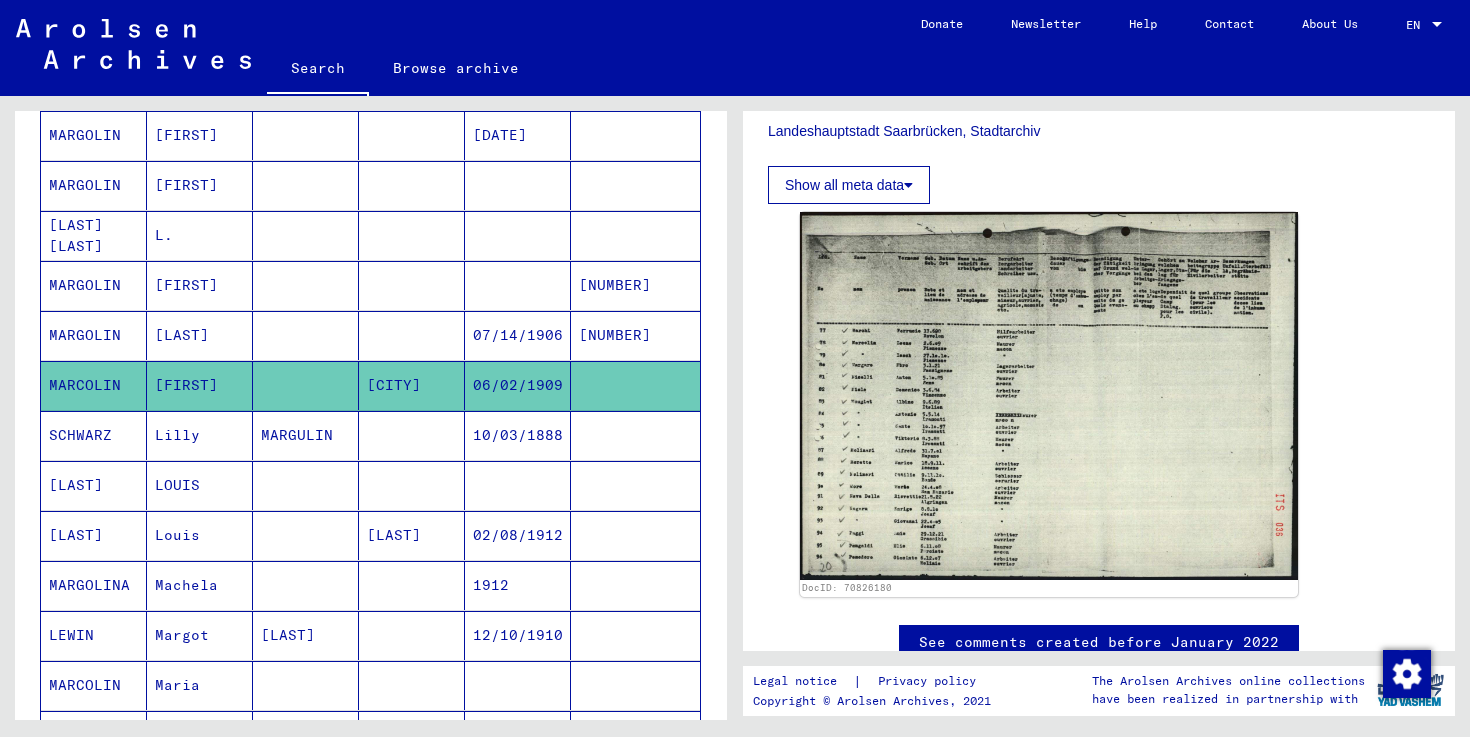 scroll, scrollTop: 843, scrollLeft: 0, axis: vertical 